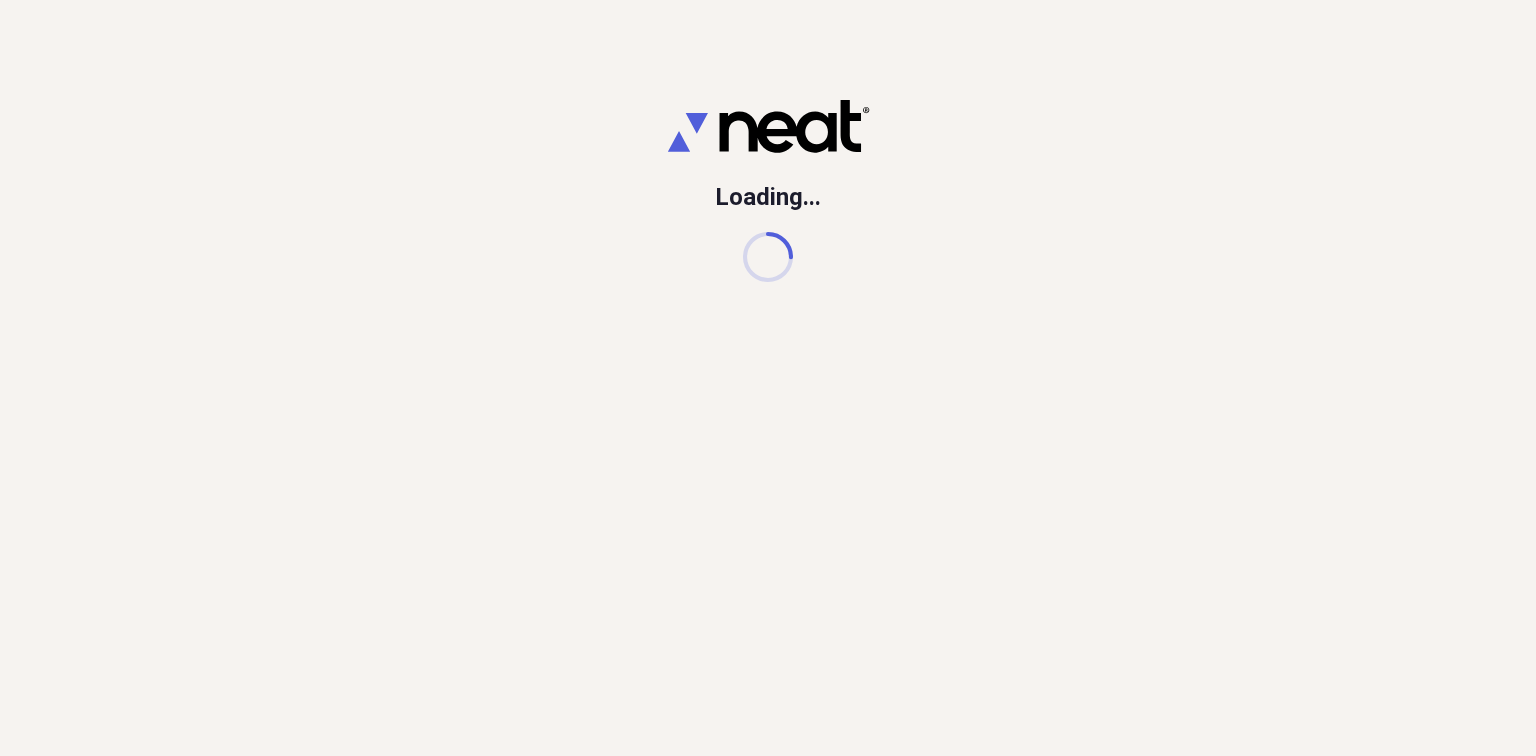 scroll, scrollTop: 0, scrollLeft: 0, axis: both 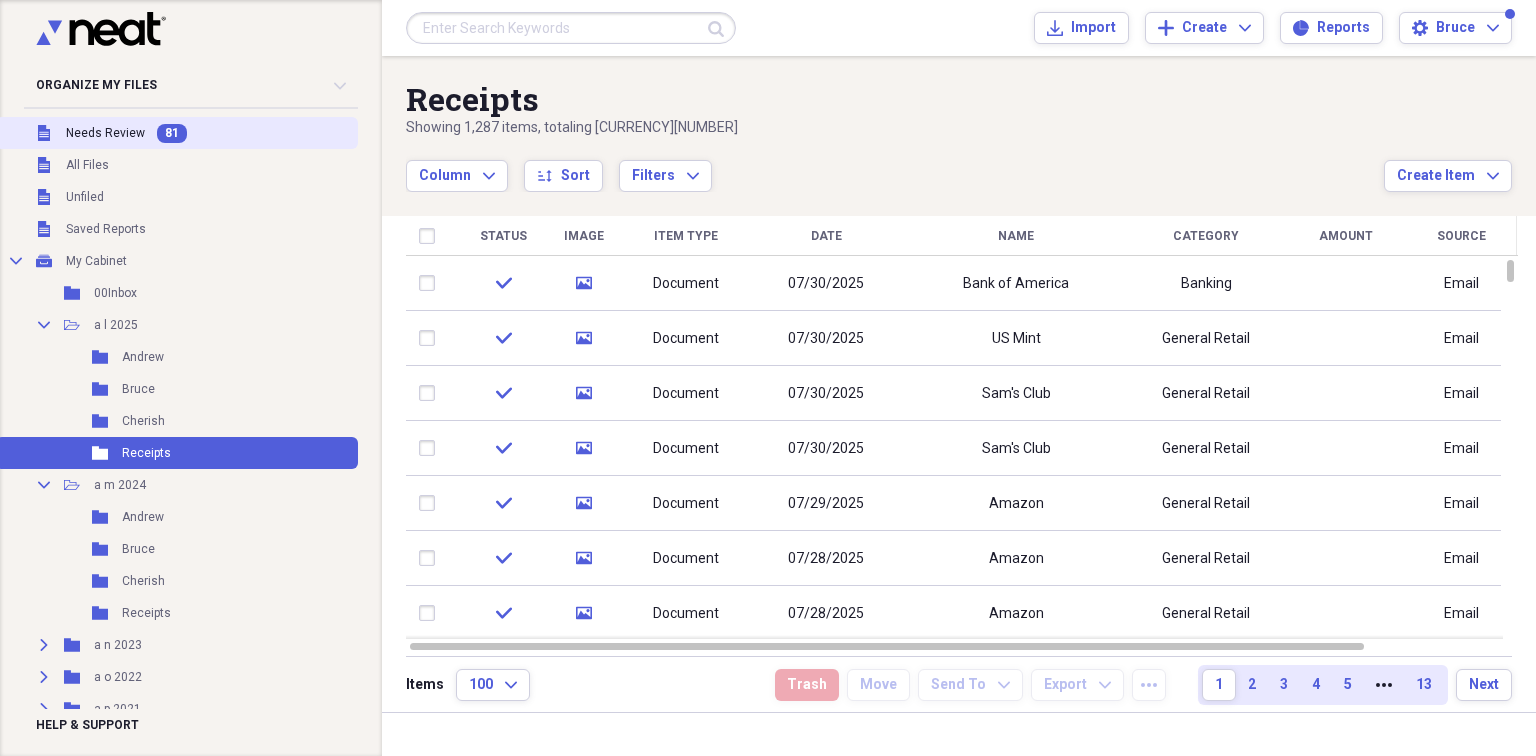 click on "Unfiled Needs Review 81" at bounding box center [177, 133] 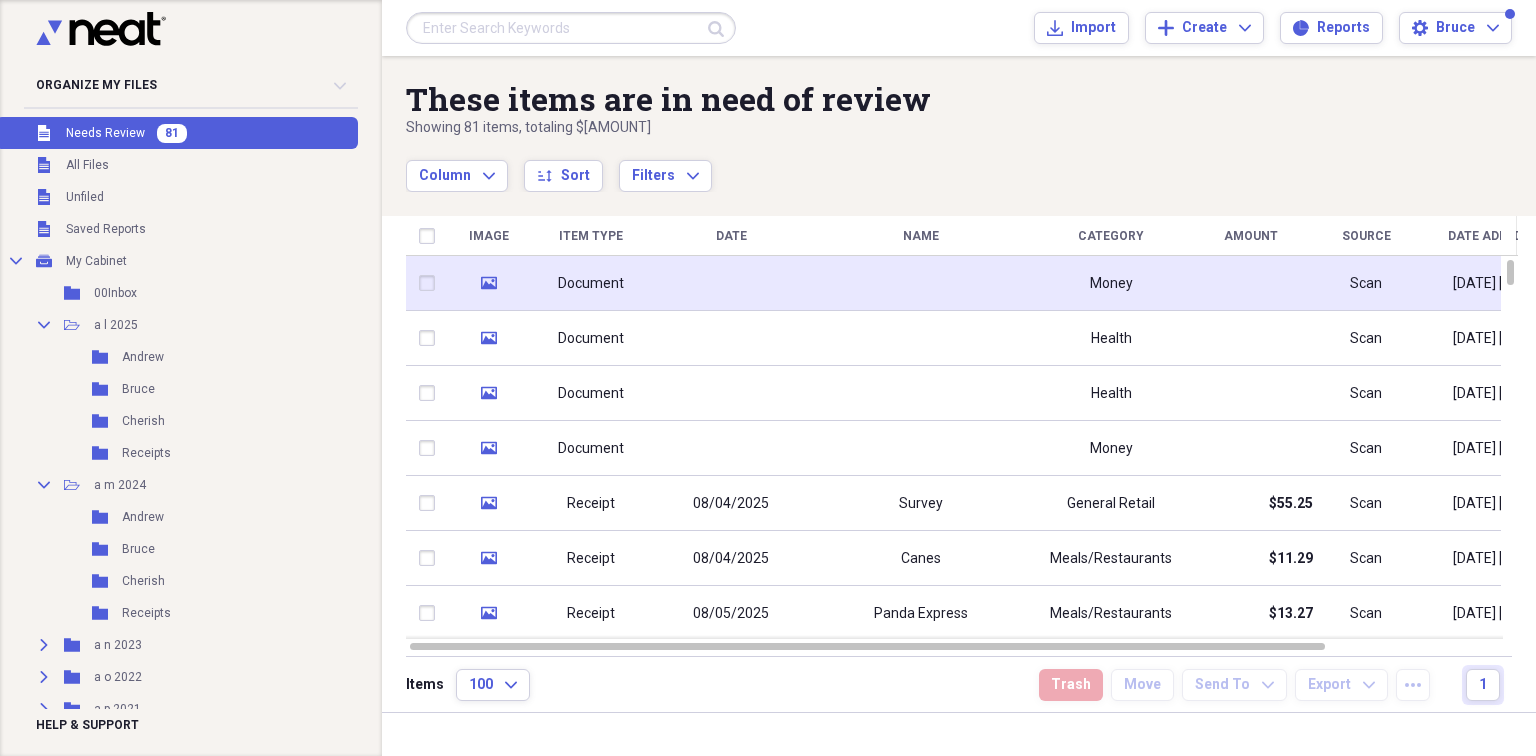 click on "Document" at bounding box center (591, 284) 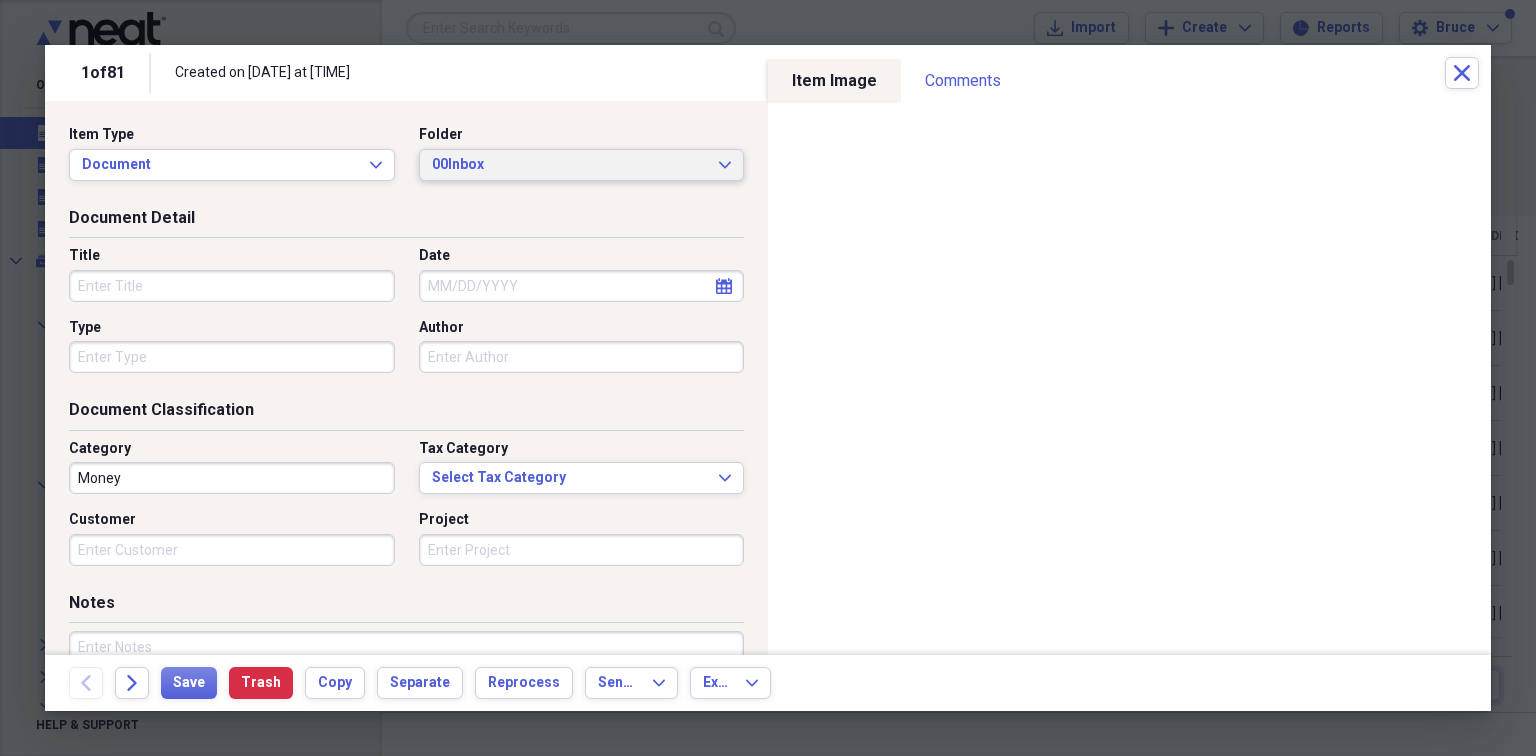 click on "00Inbox" at bounding box center (570, 165) 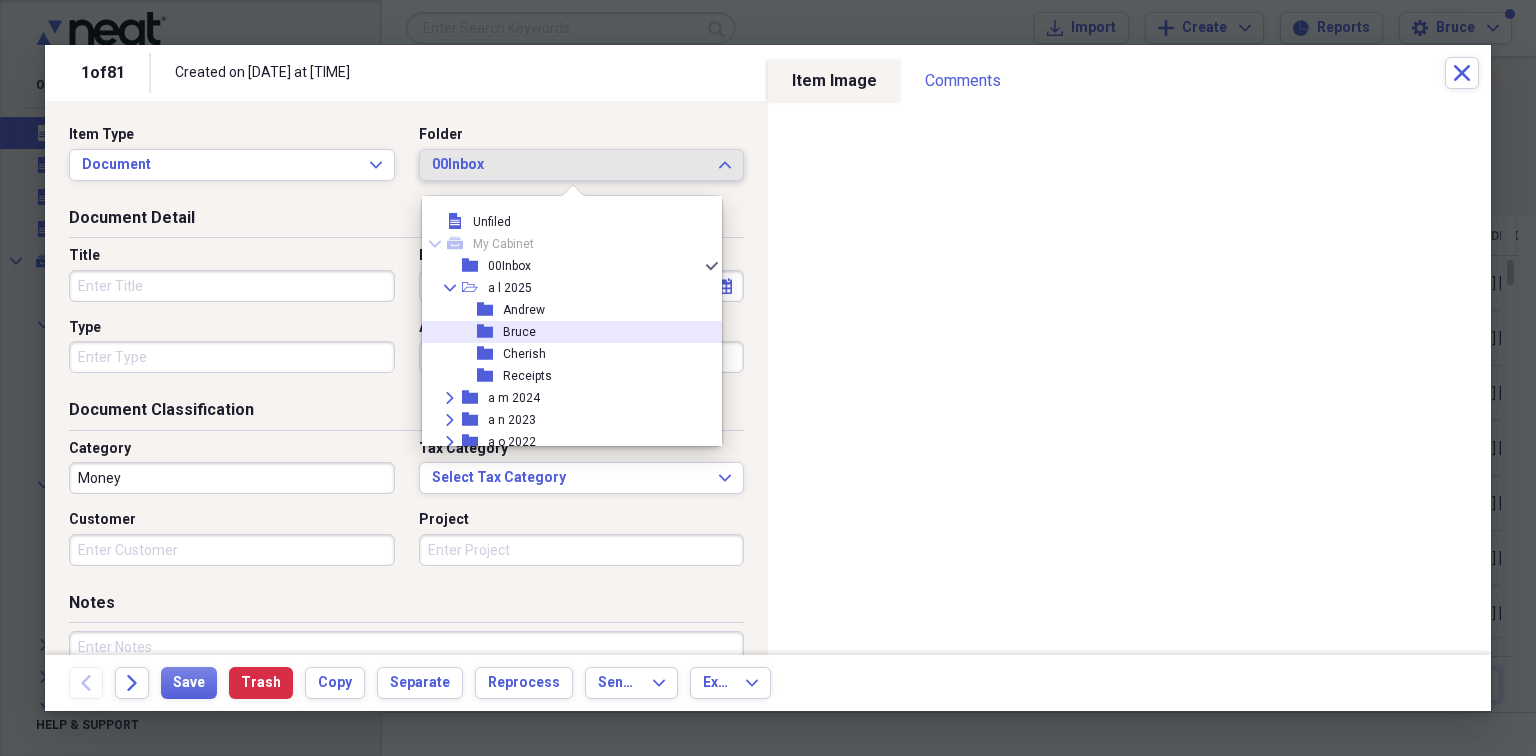 click on "Bruce" at bounding box center (519, 332) 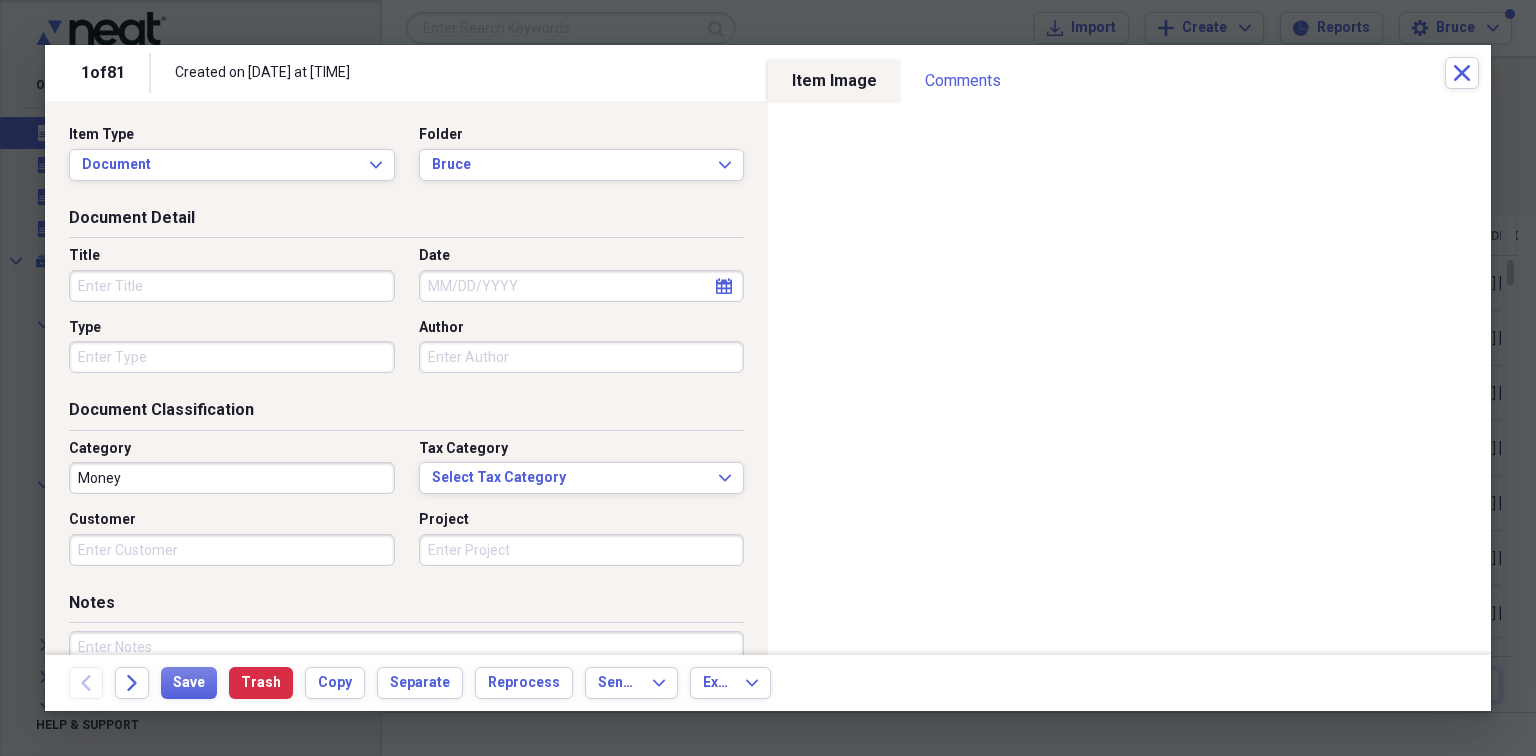 click on "Title" at bounding box center [232, 286] 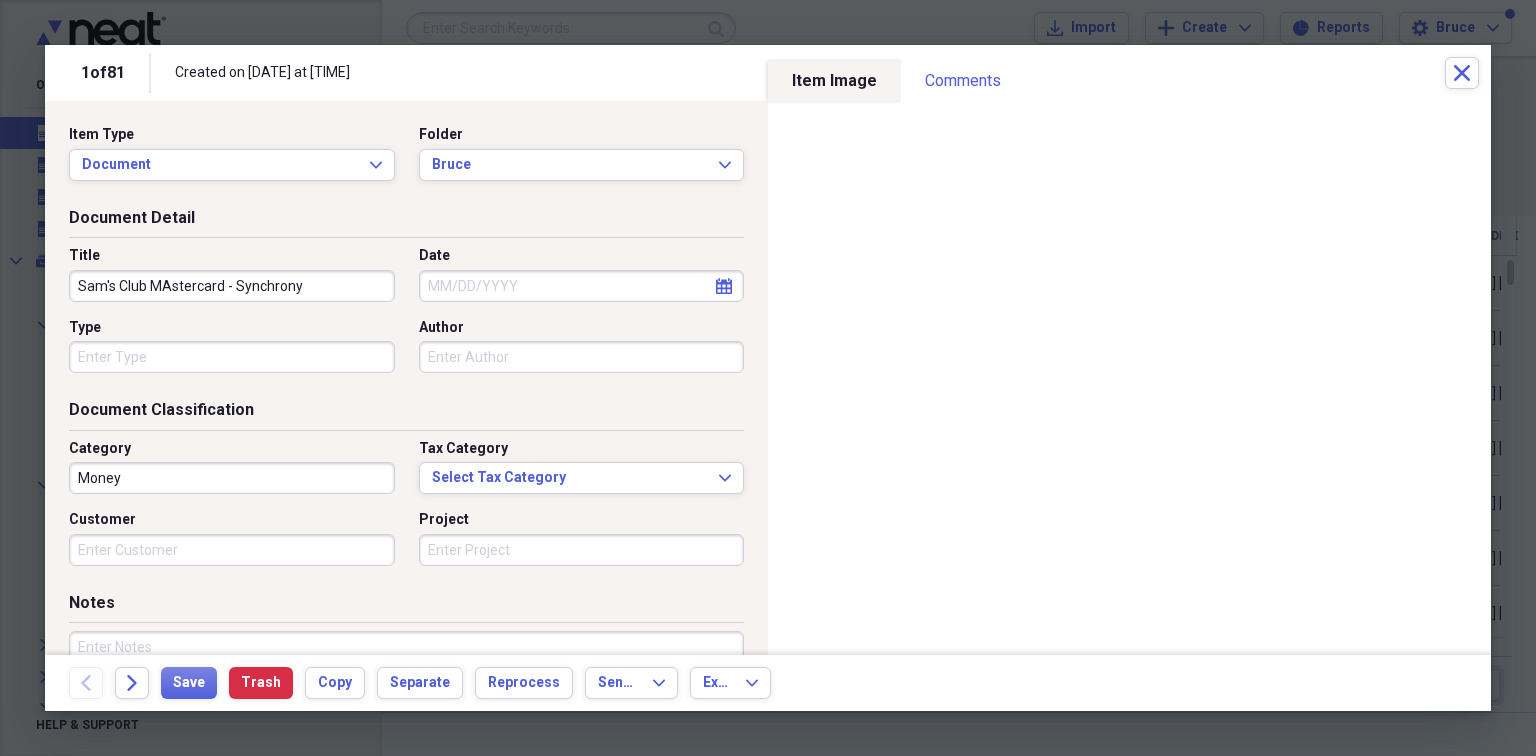 click on "Sam's Club MAstercard - Synchrony" at bounding box center [232, 286] 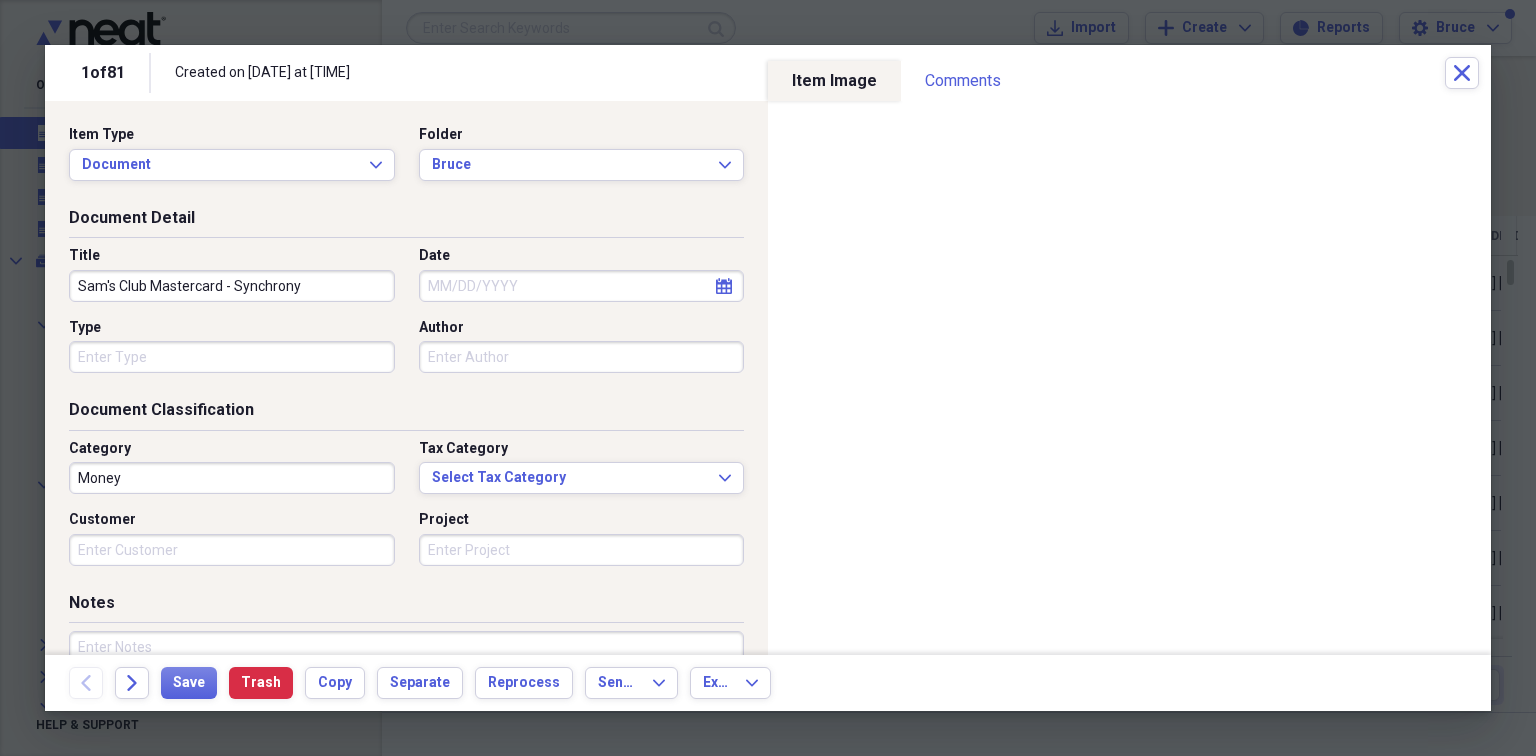 type on "Sam's Club Mastercard - Synchrony" 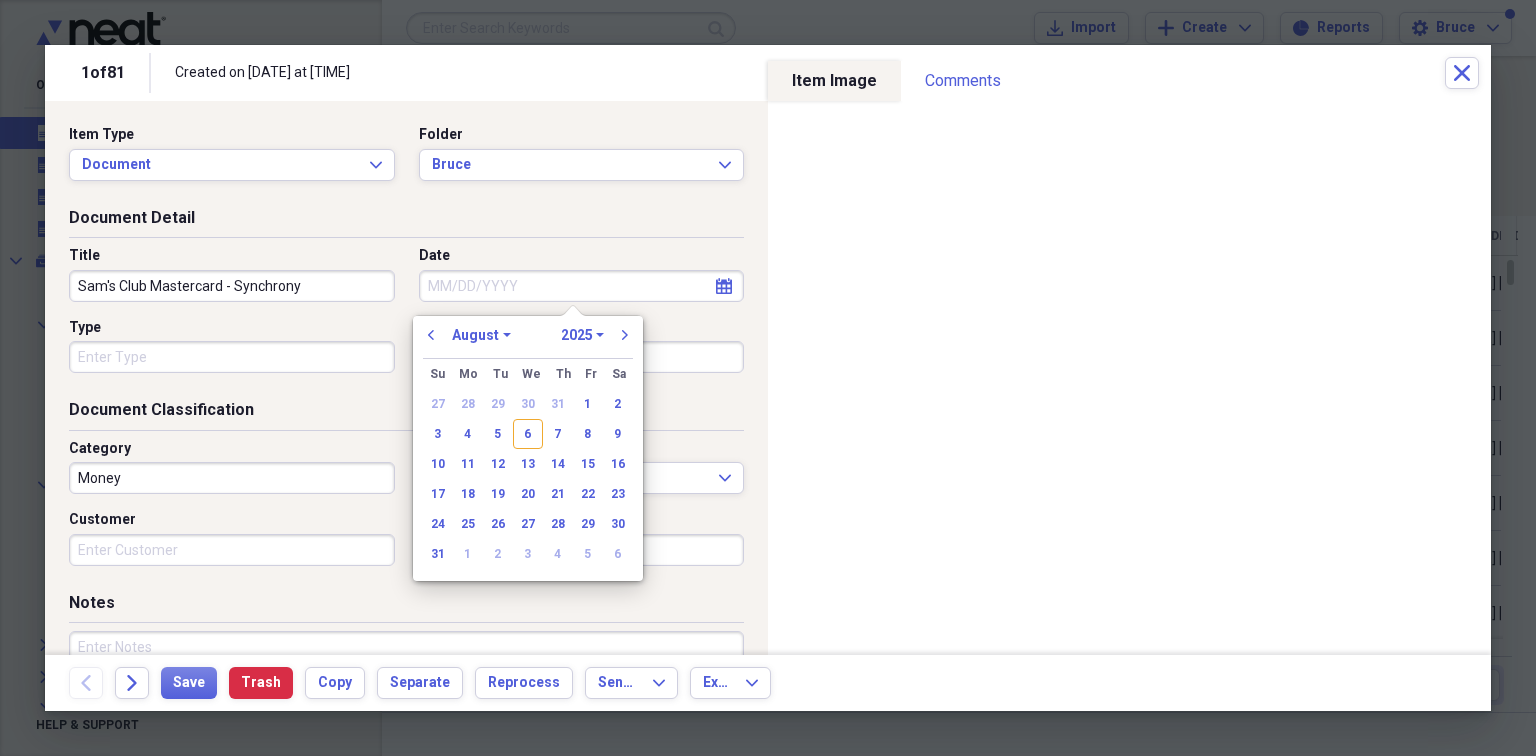 click on "Date" at bounding box center (582, 286) 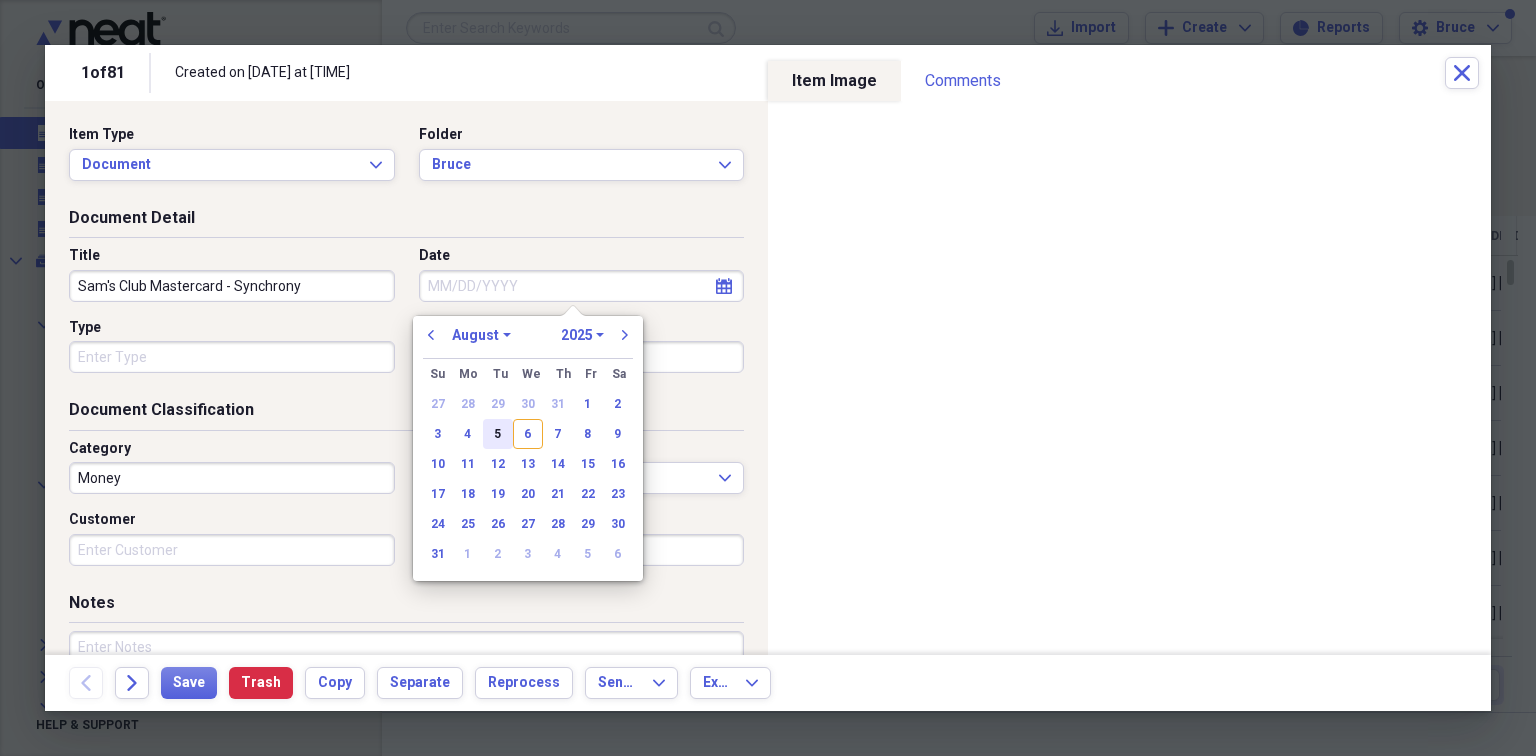 click on "5" at bounding box center (498, 434) 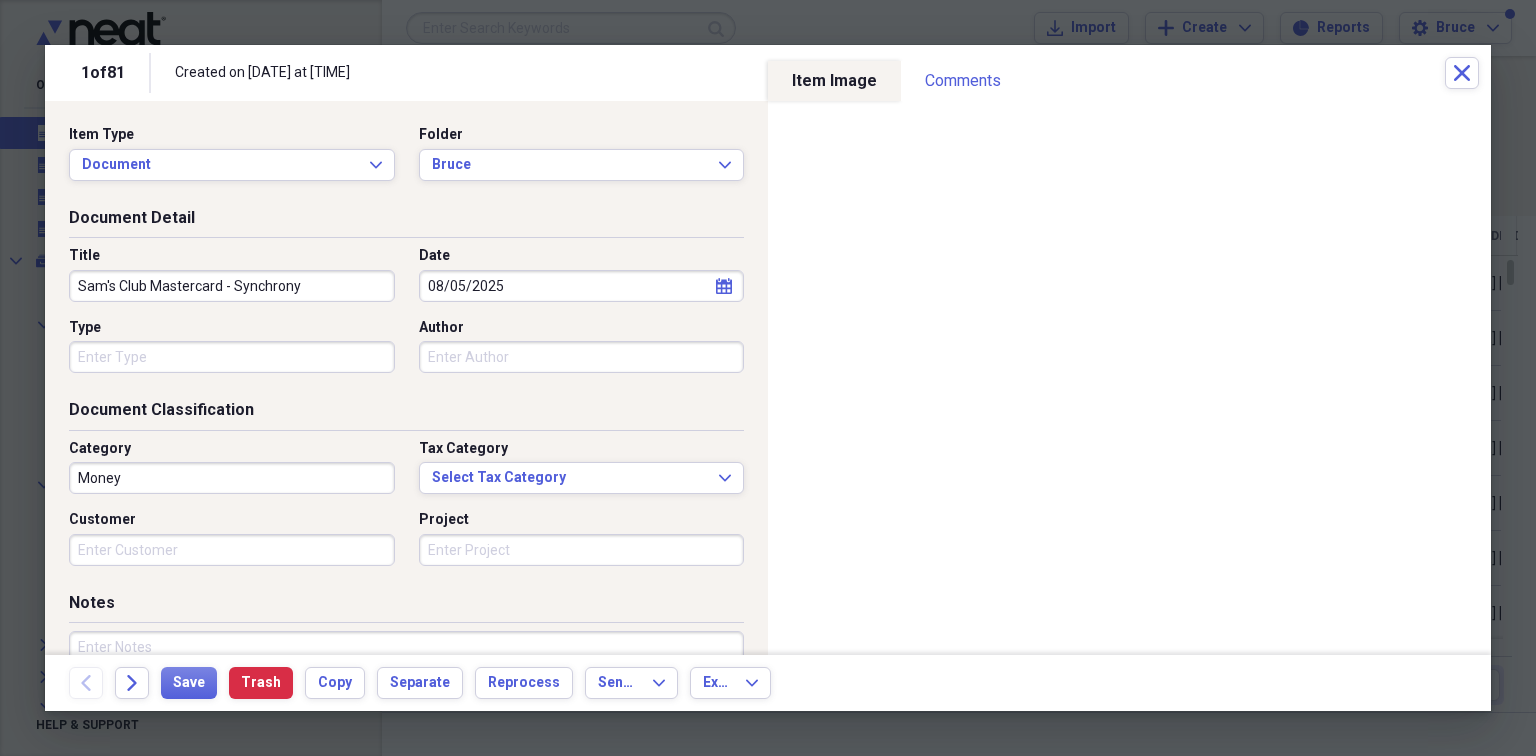 click on "Type" at bounding box center [232, 357] 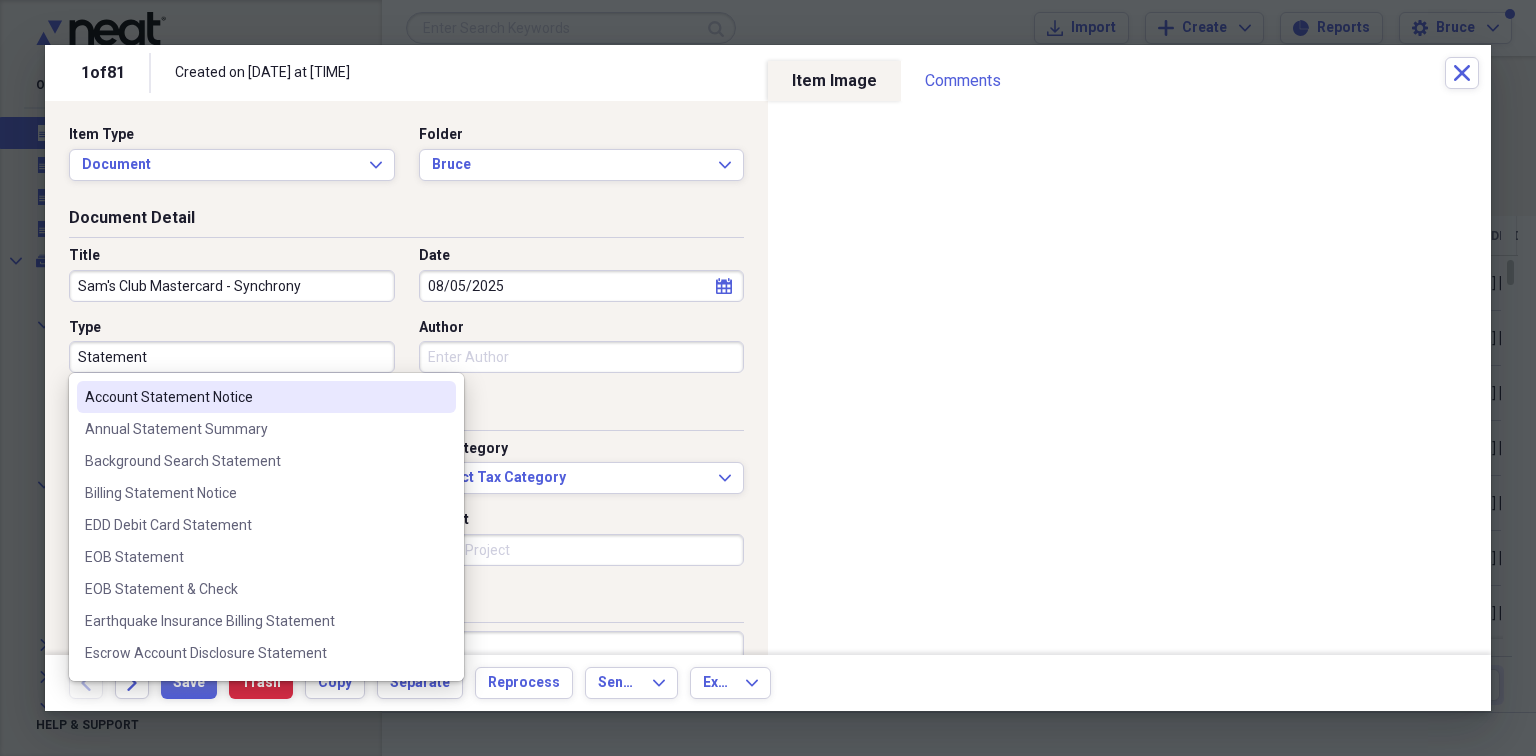 type on "Statement" 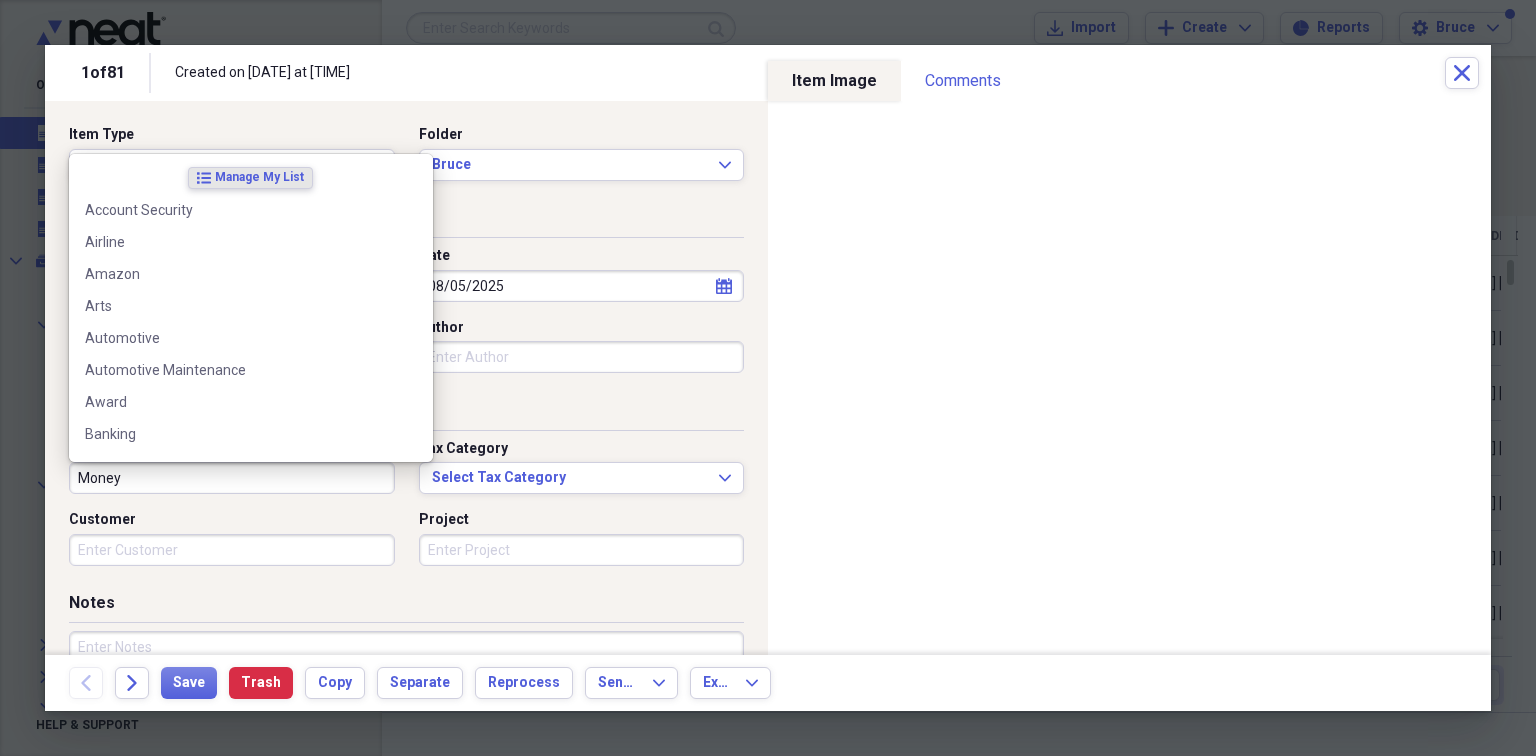 click on "Money" at bounding box center [232, 478] 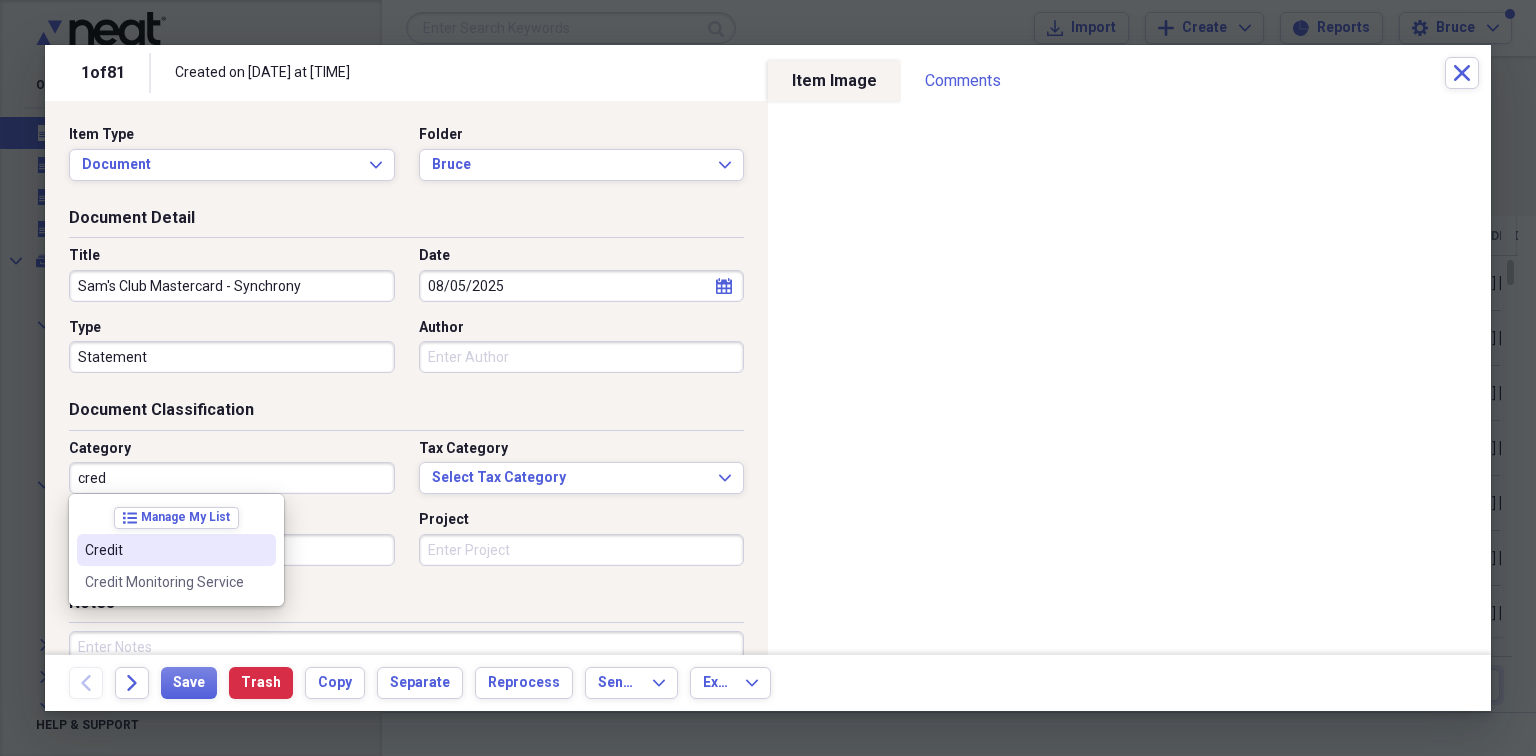 click on "Credit" at bounding box center (164, 550) 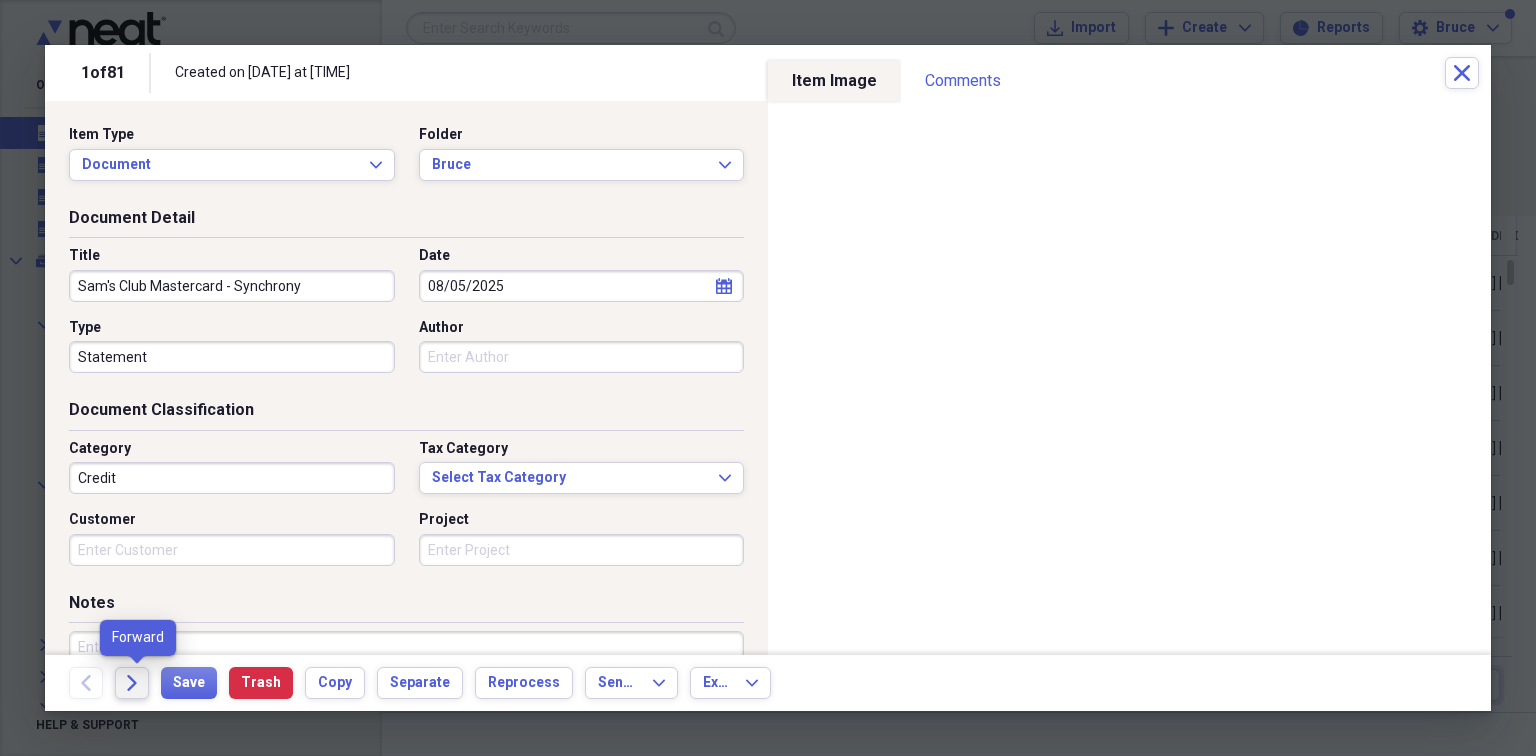 click on "Forward" at bounding box center (132, 683) 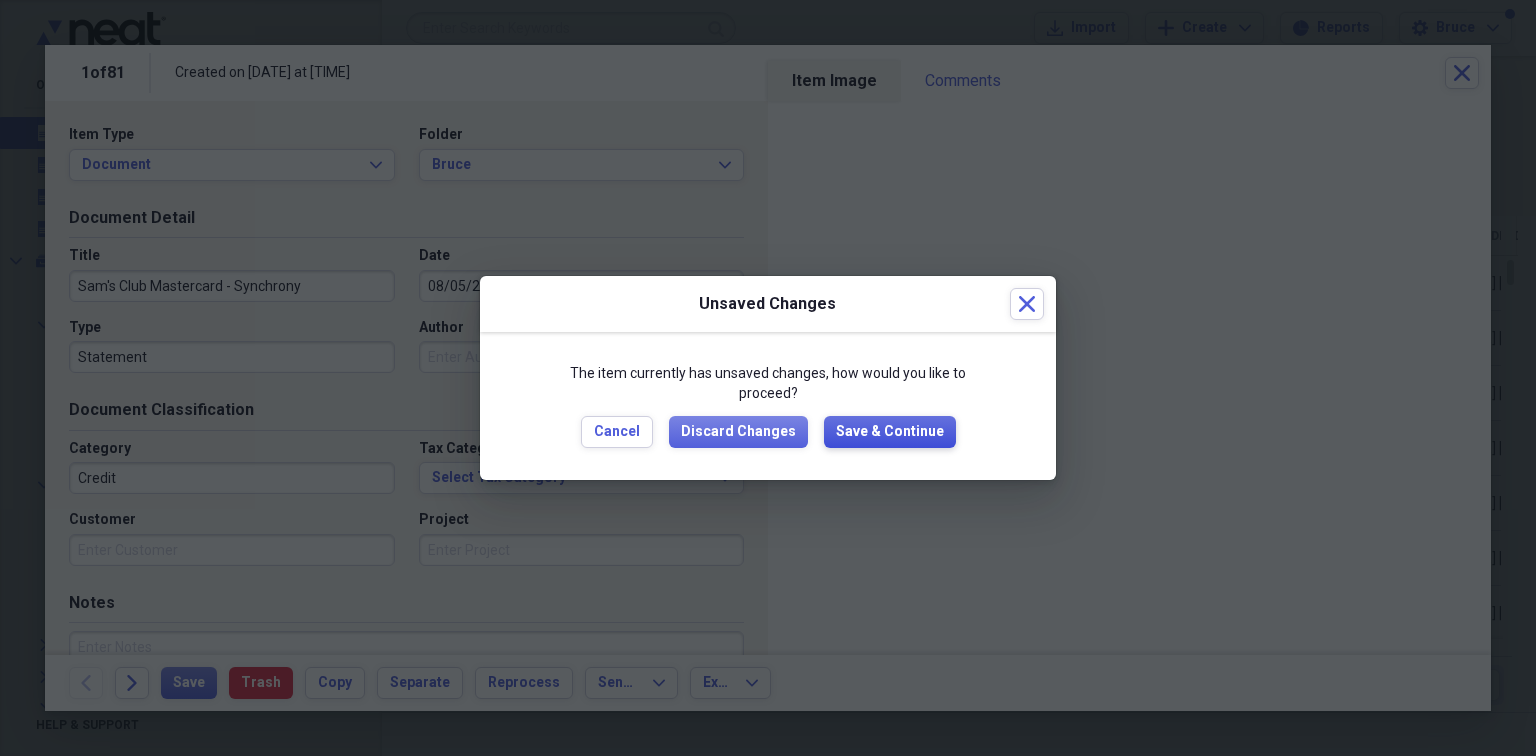 click on "Save & Continue" at bounding box center (890, 432) 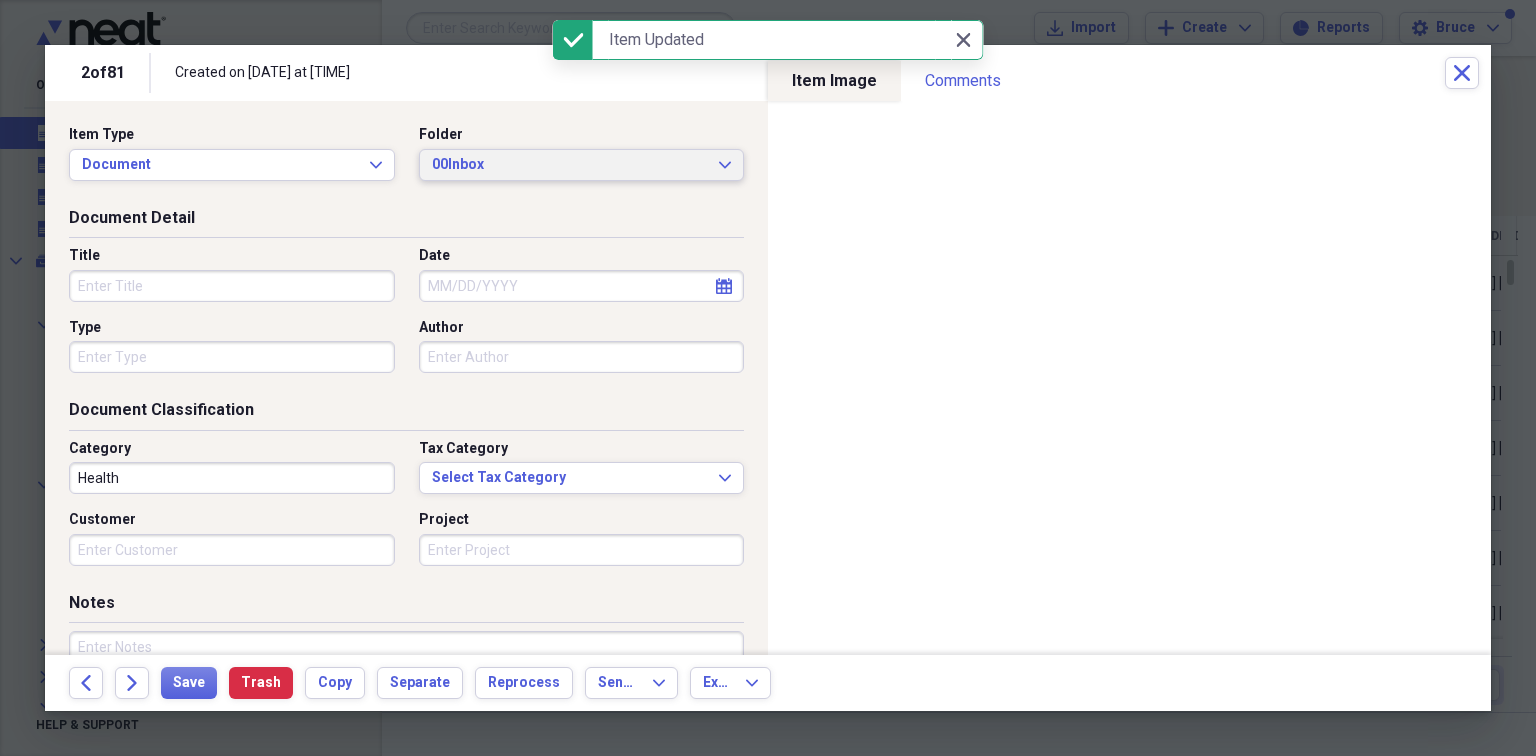click on "00Inbox" at bounding box center (570, 165) 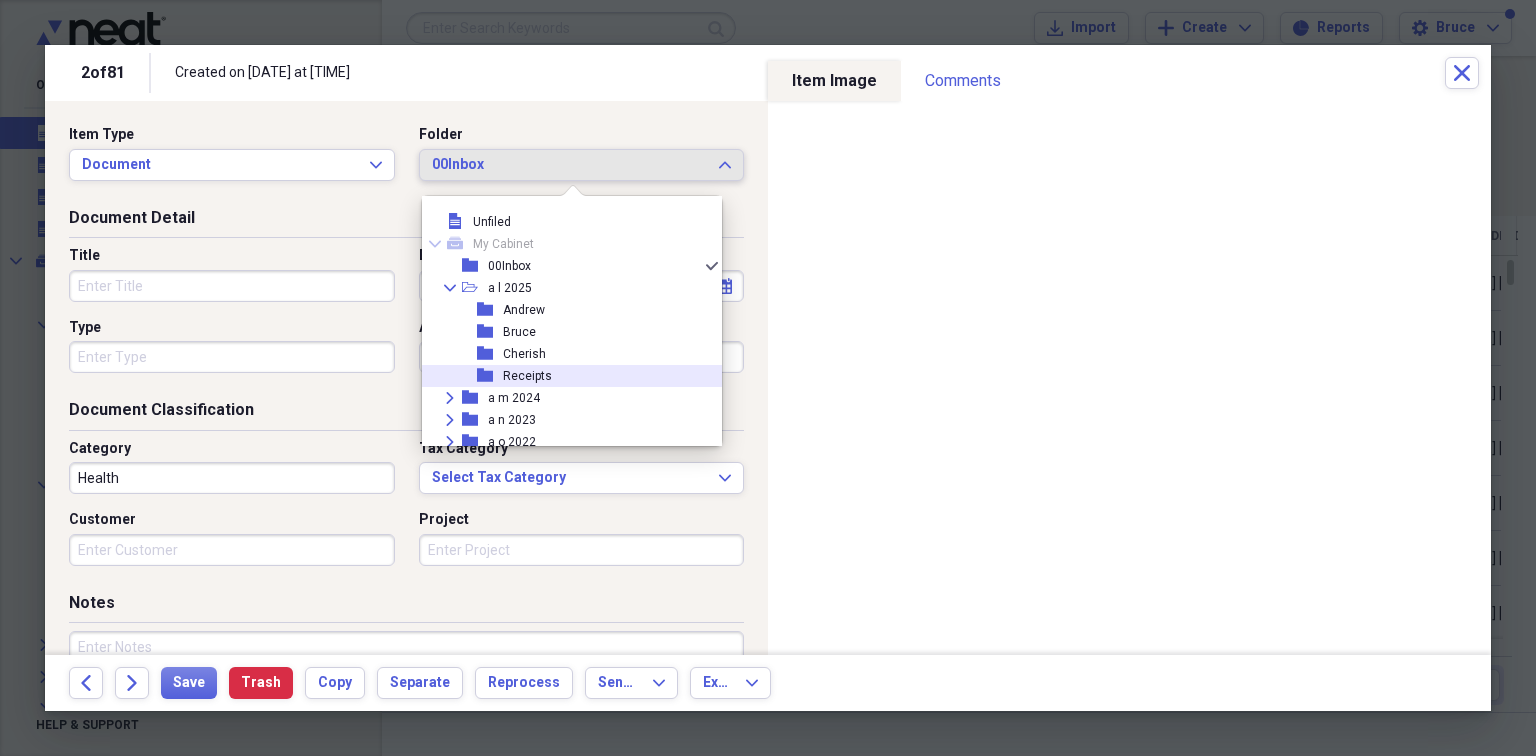 click on "Receipts" at bounding box center (527, 376) 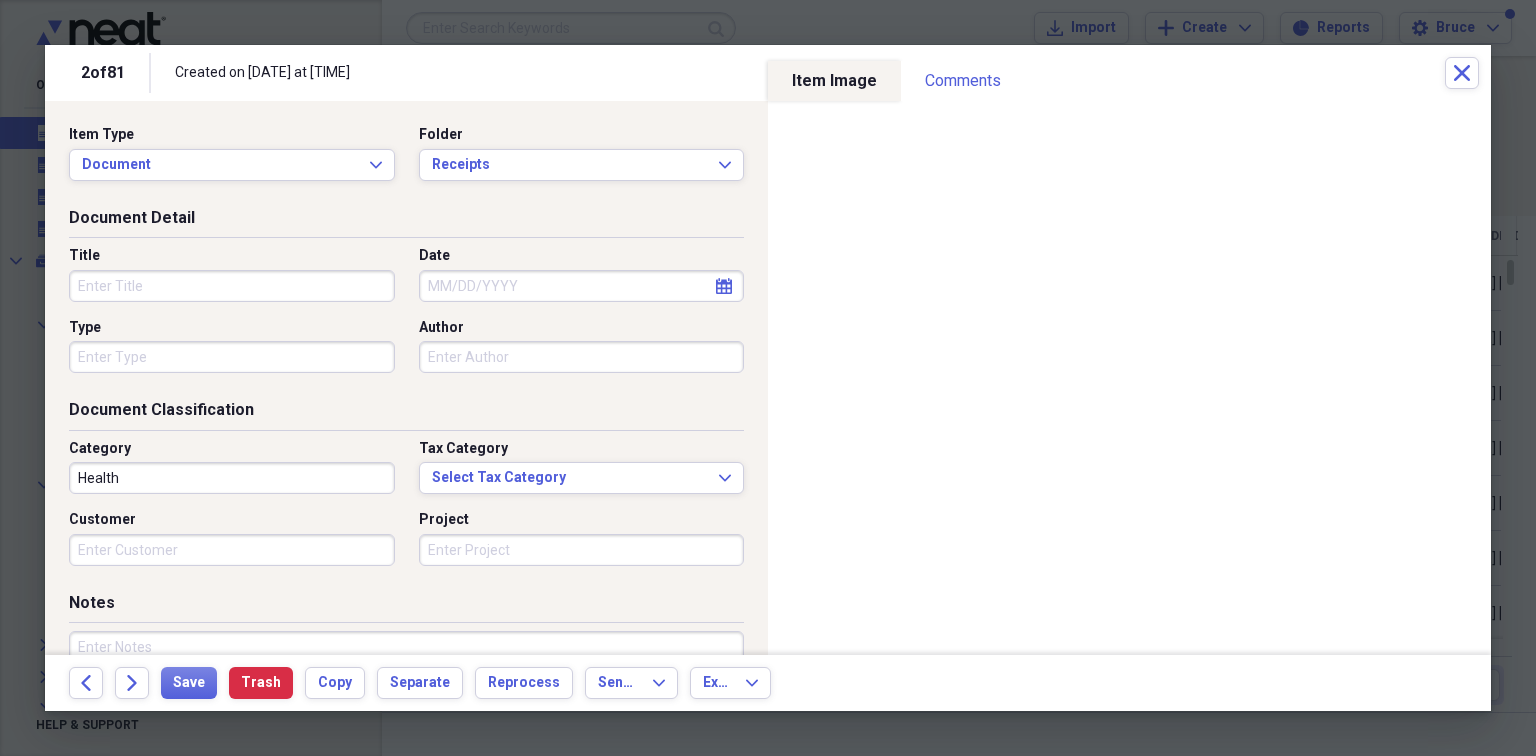 click on "Title" at bounding box center (232, 286) 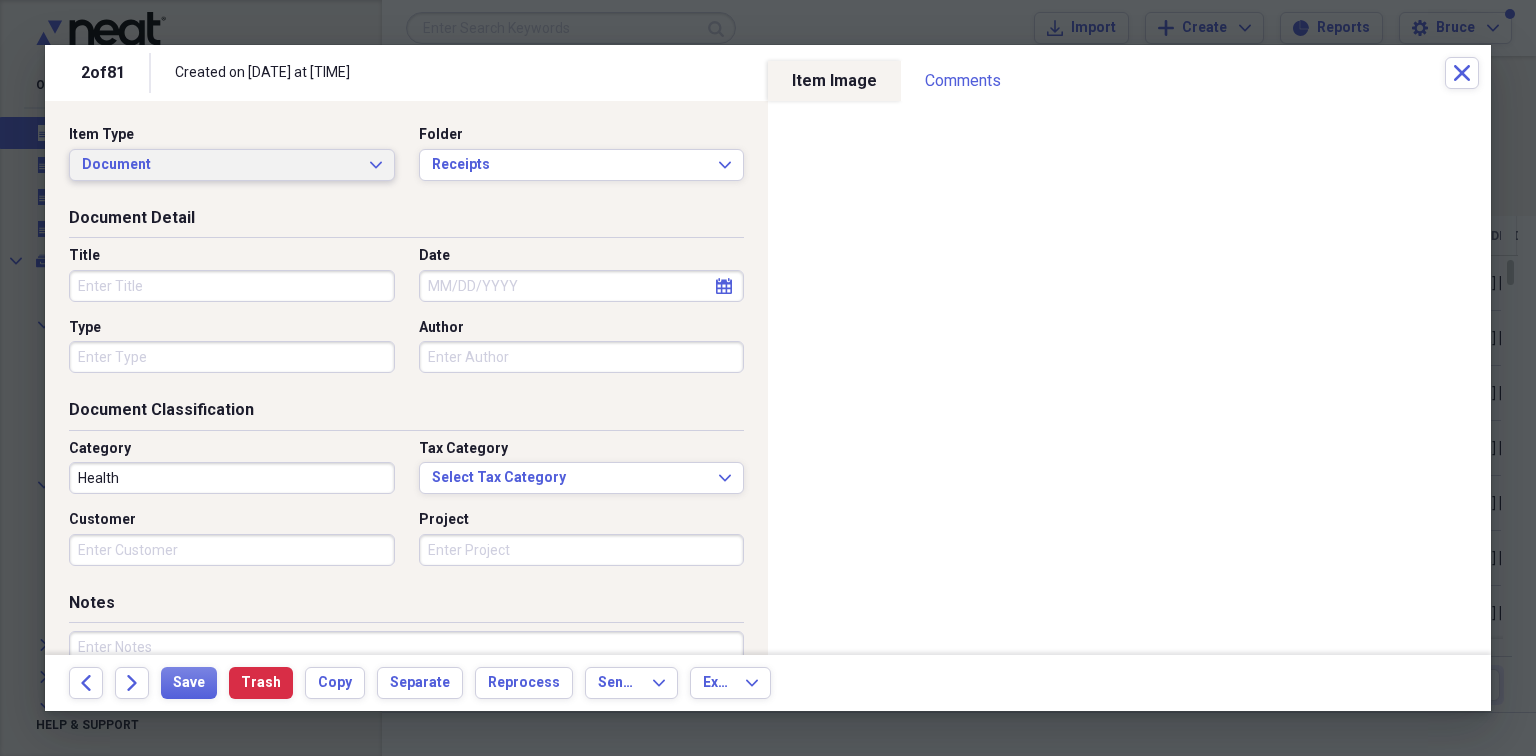click on "Expand" 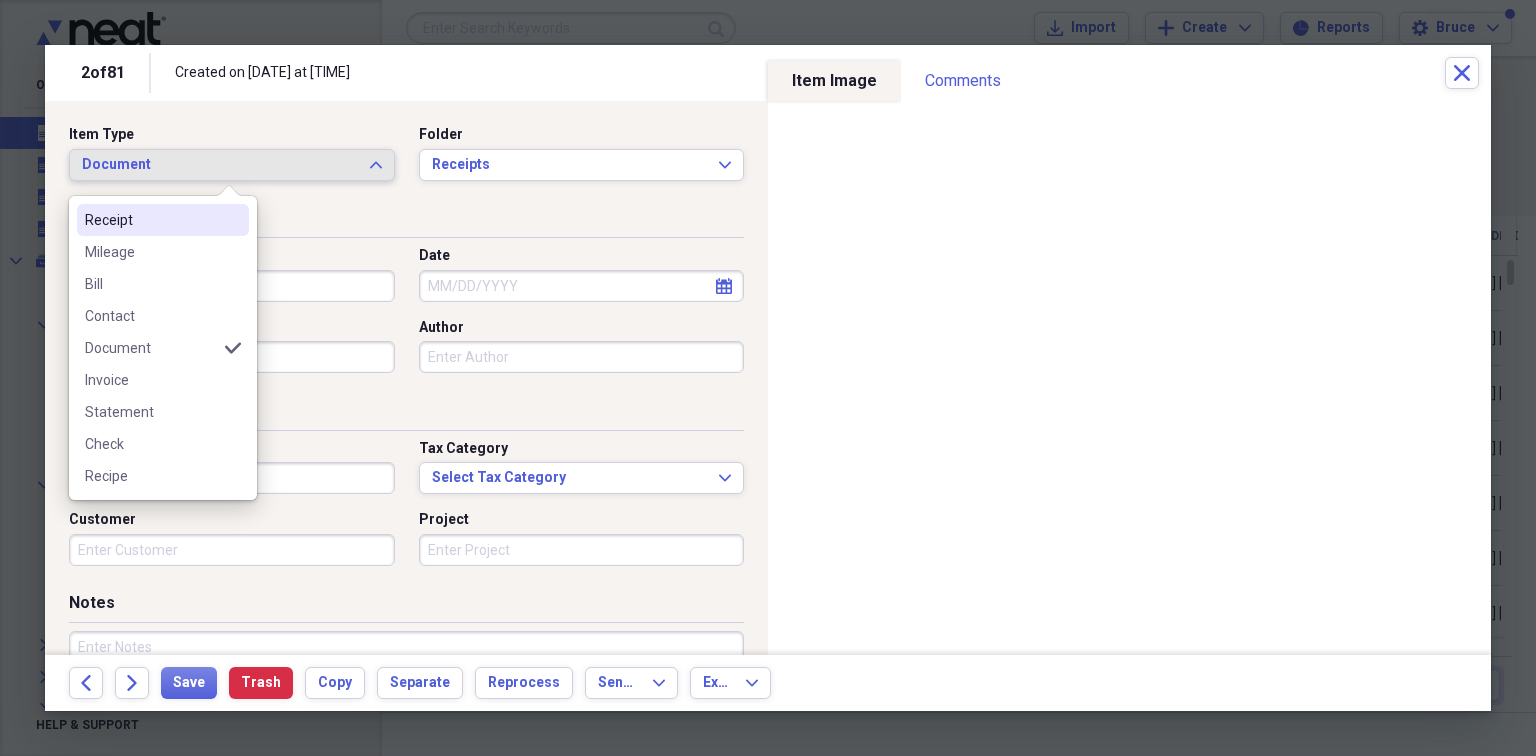 click on "Receipt" at bounding box center (151, 220) 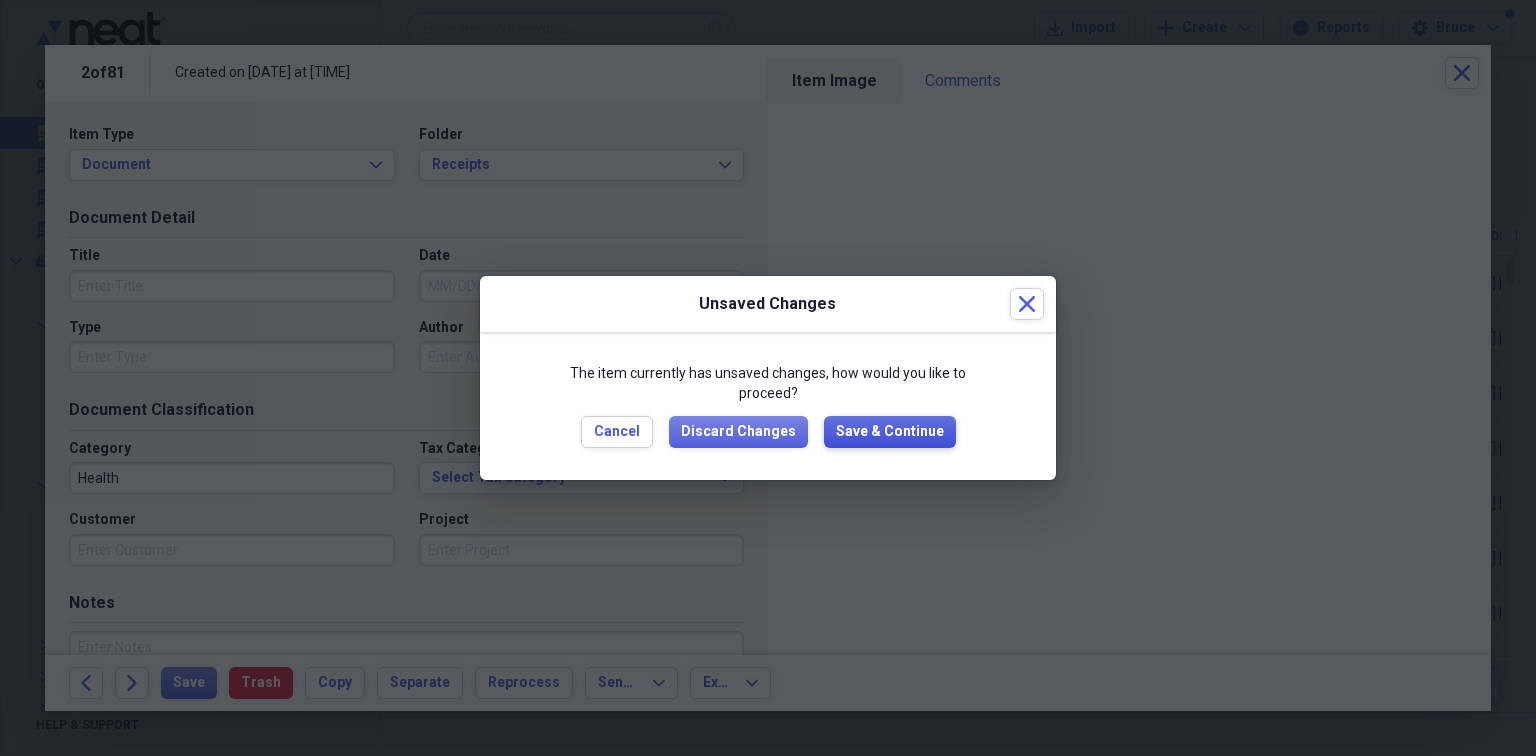 click on "Save & Continue" at bounding box center [890, 432] 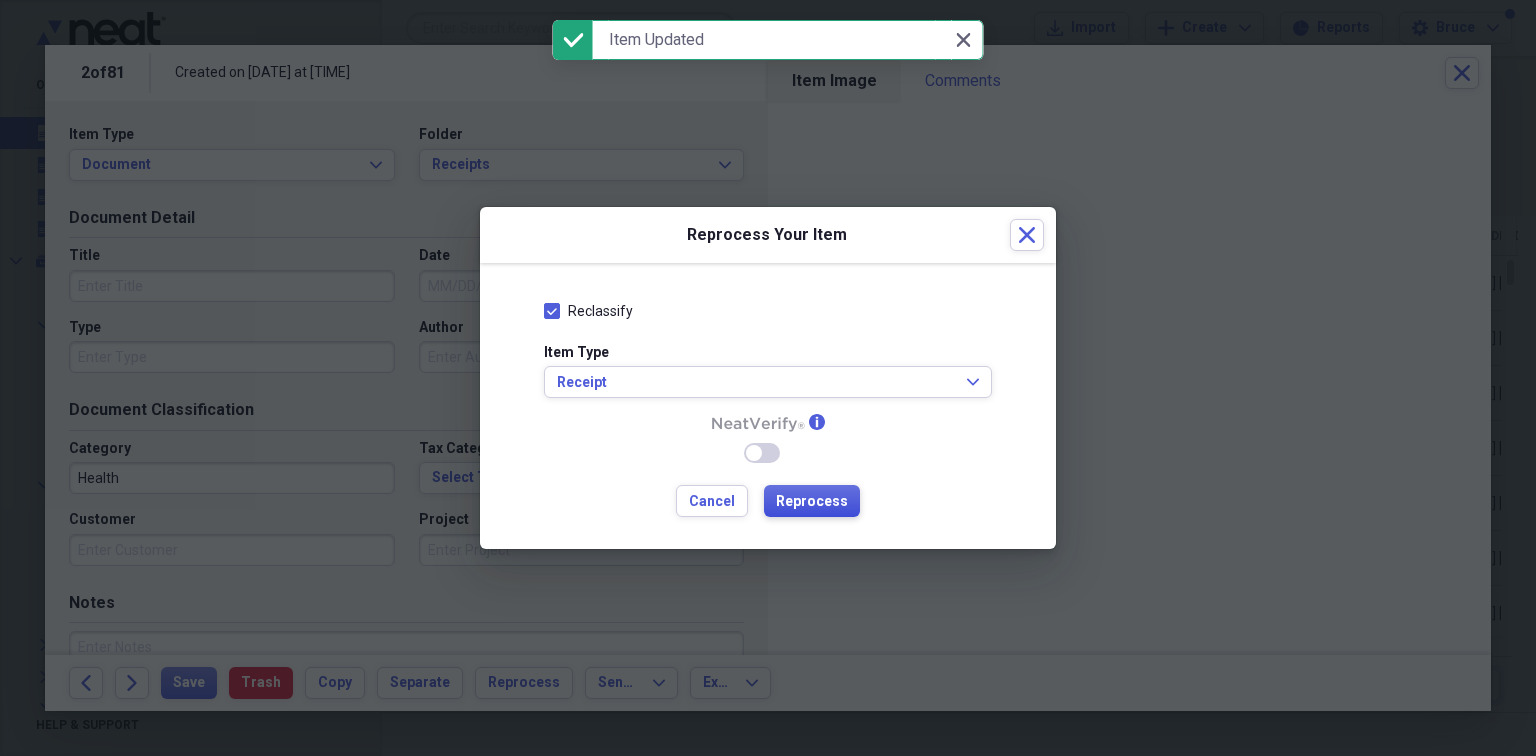 click on "Reprocess" at bounding box center (812, 502) 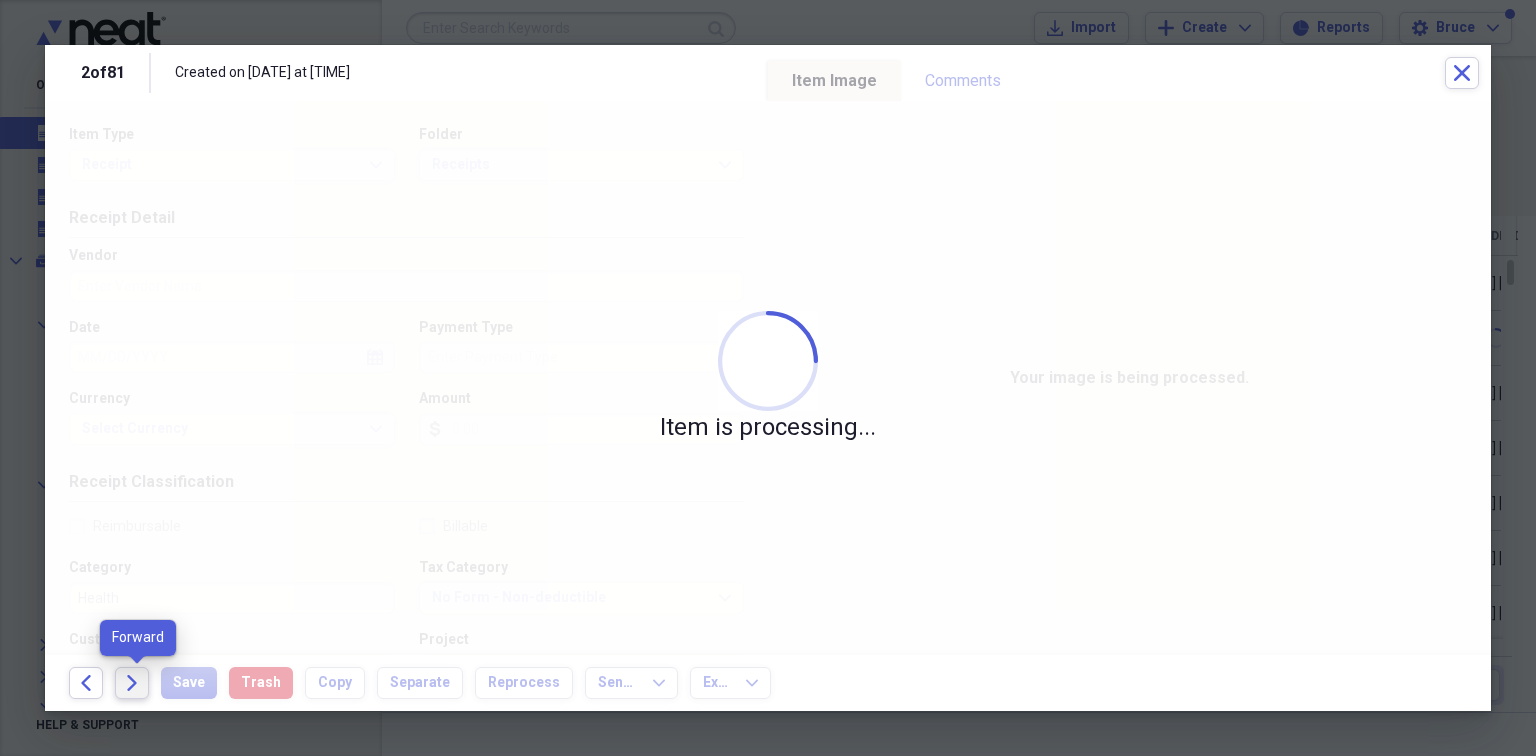 click on "Forward" 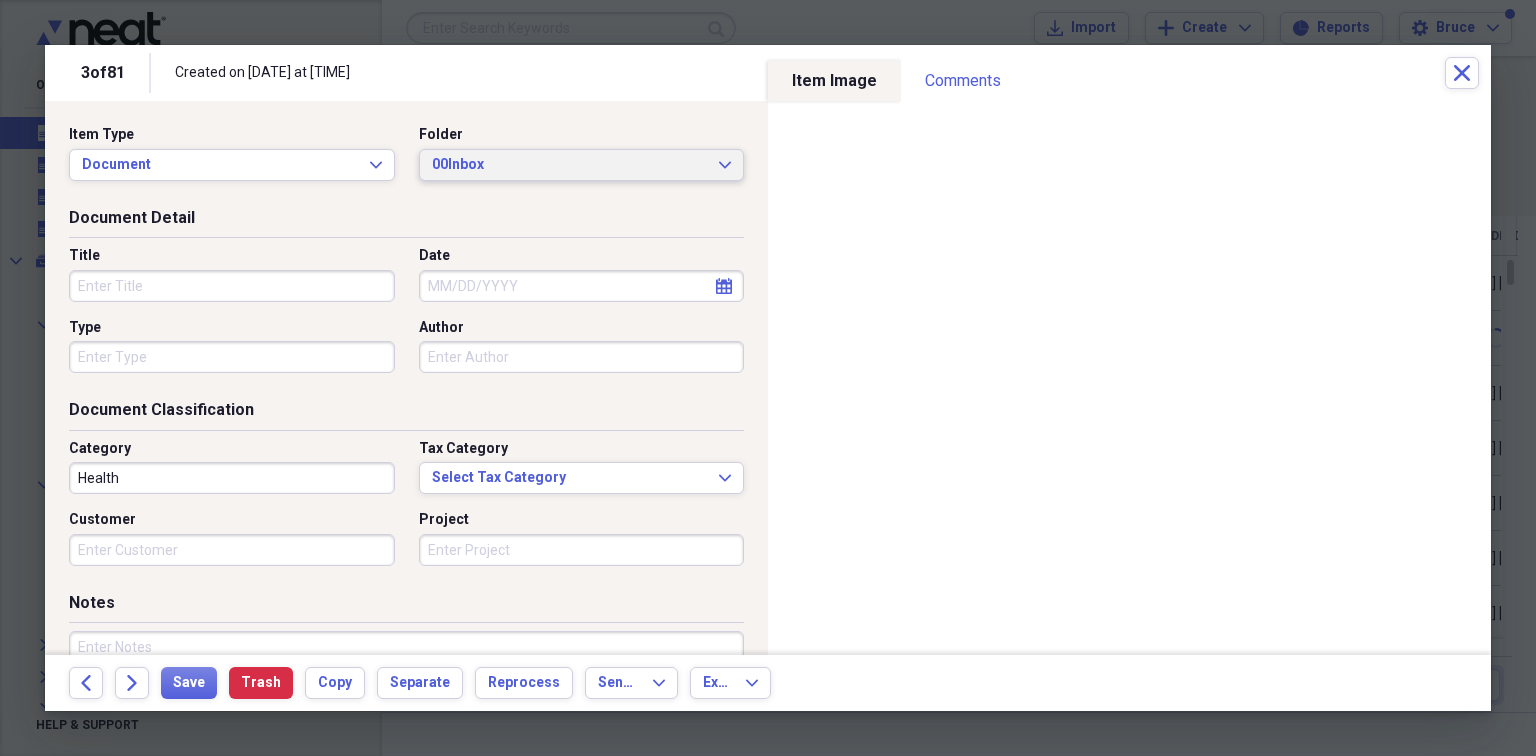 click on "00Inbox" at bounding box center [570, 165] 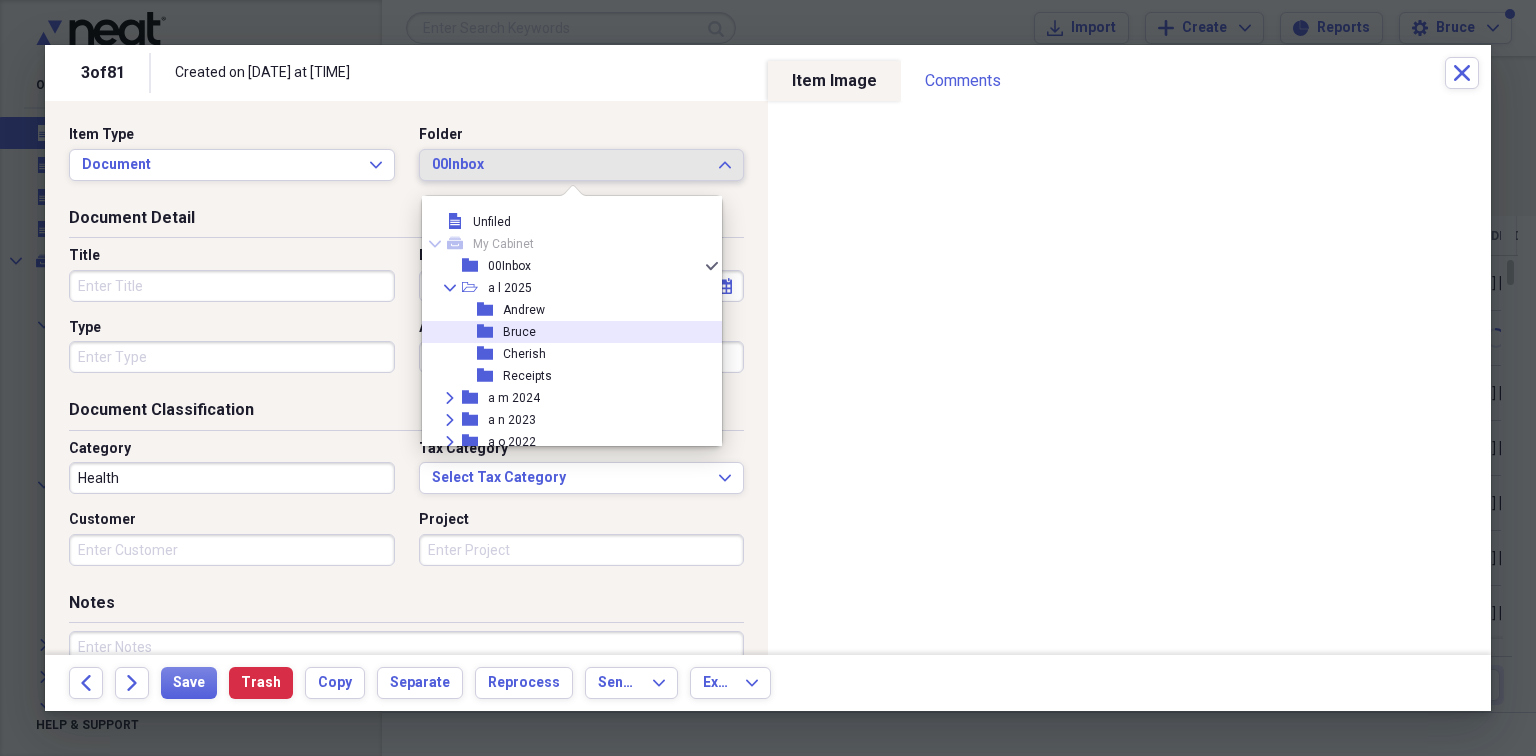 click 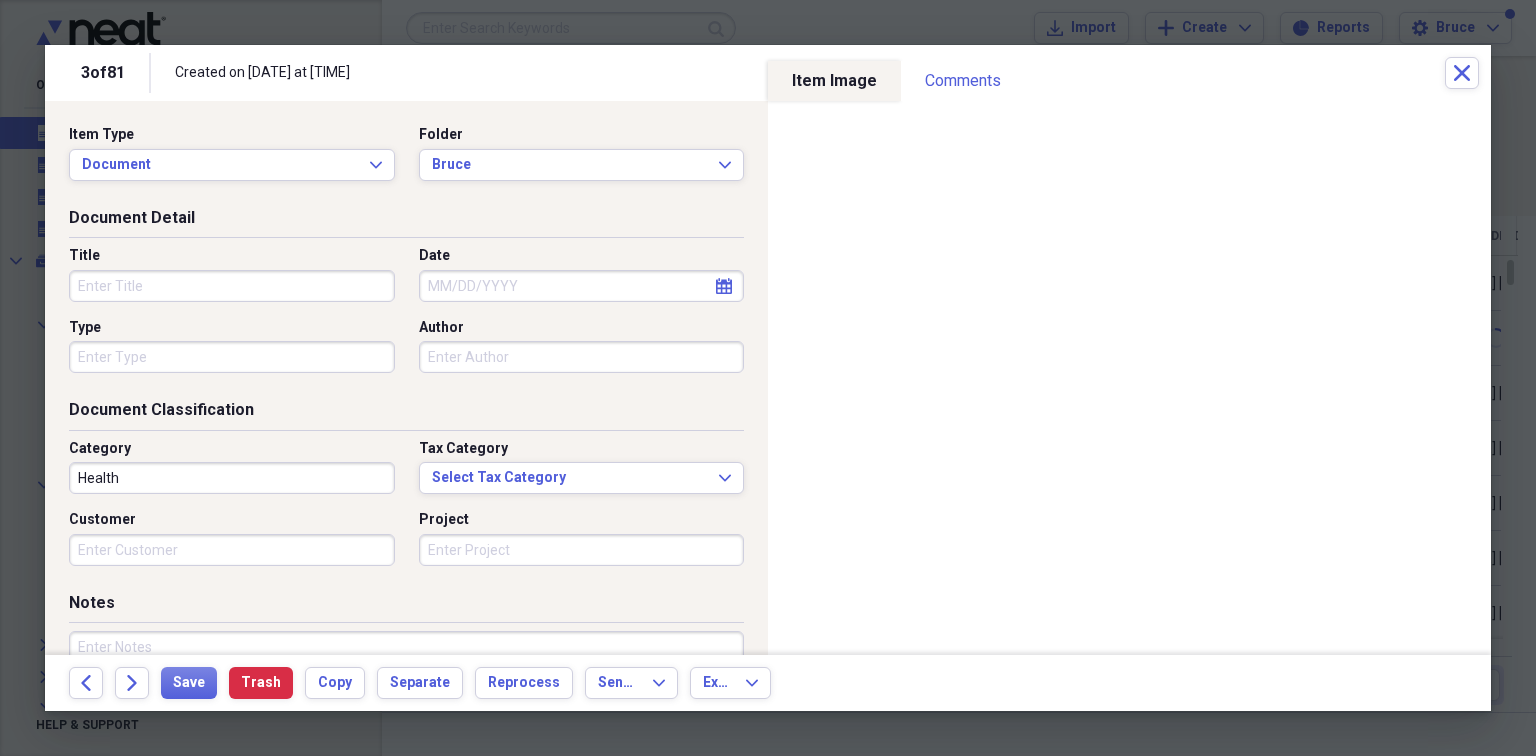 click on "Title" at bounding box center [232, 286] 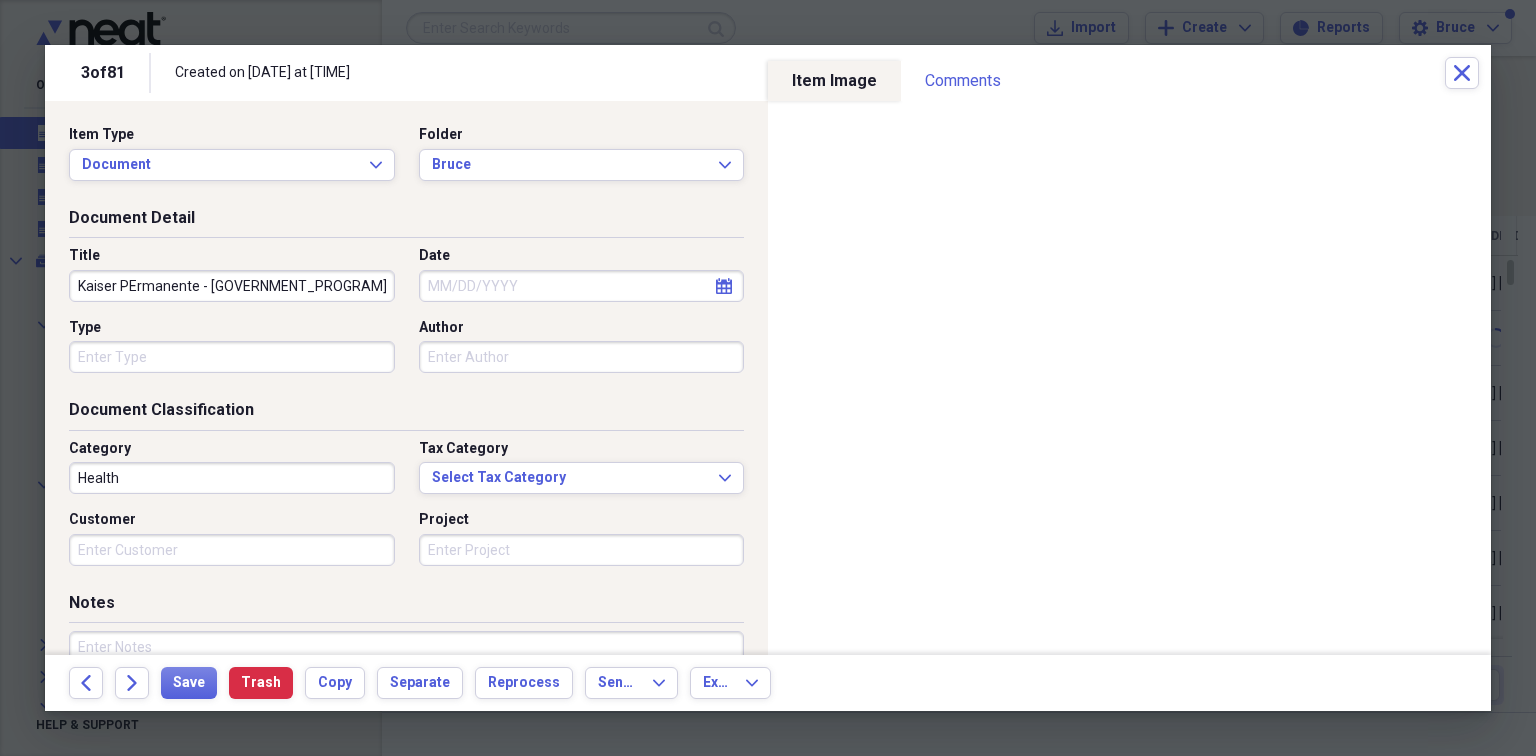 click on "Kaiser PErmanente - [GOVERNMENT_PROGRAM]" at bounding box center (232, 286) 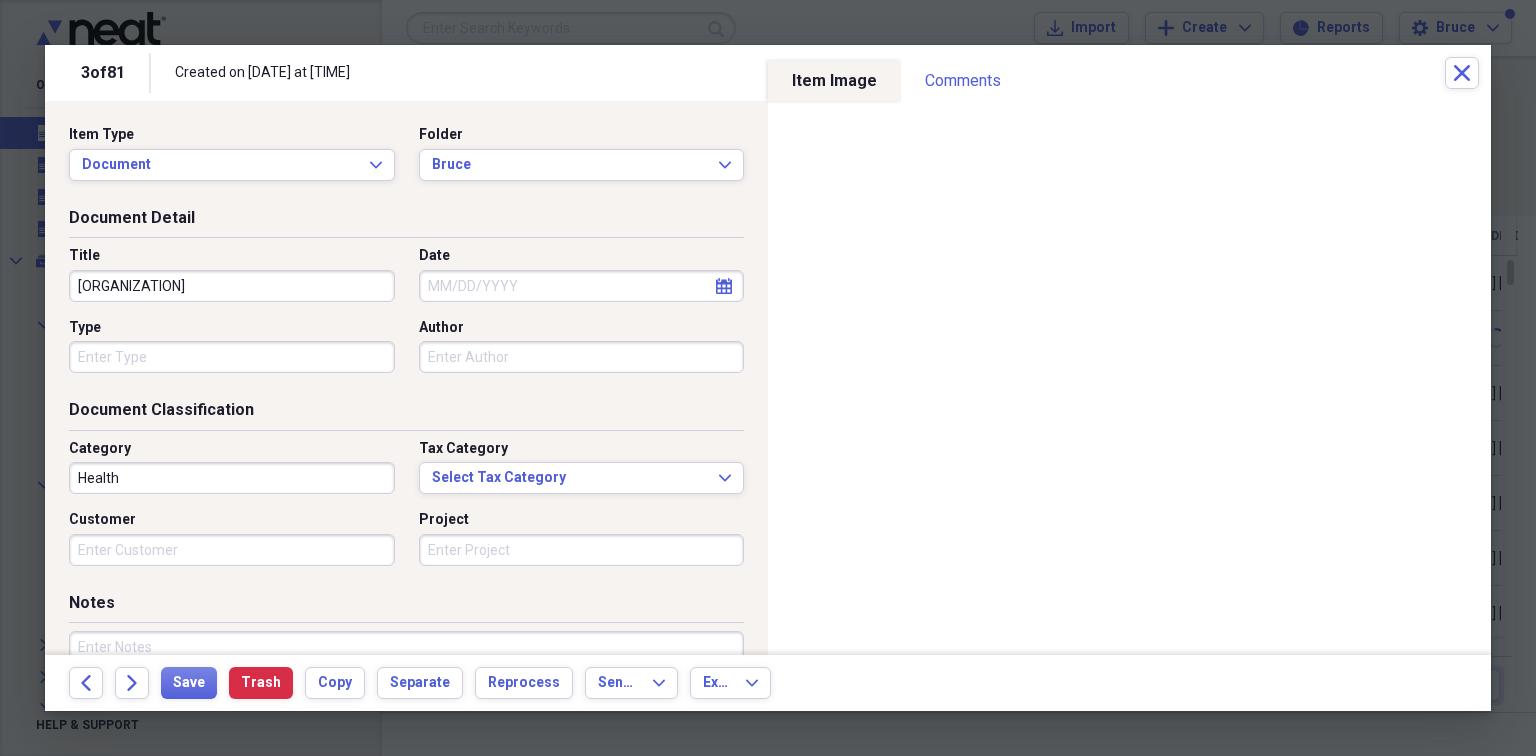 type on "[ORGANIZATION]" 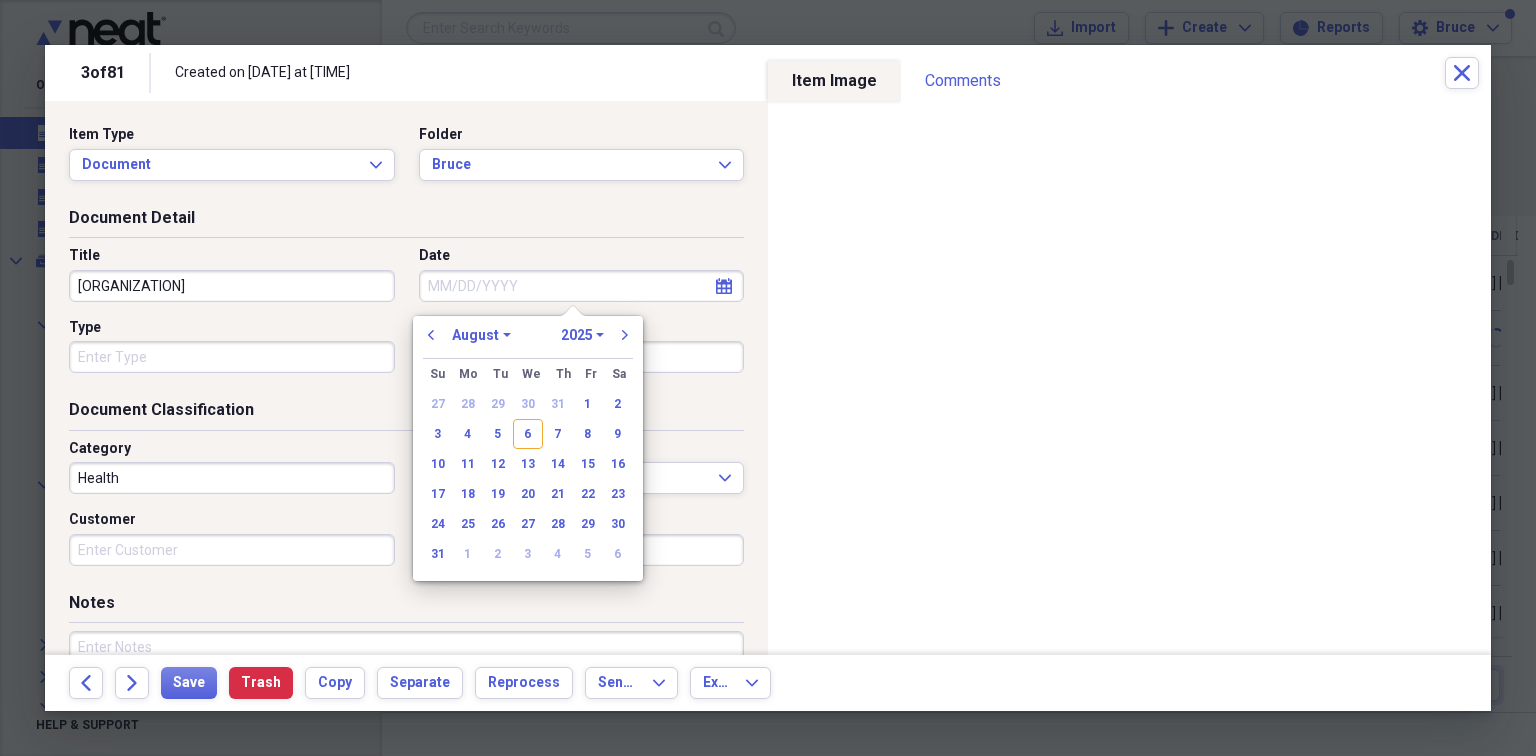click on "Date" at bounding box center [582, 286] 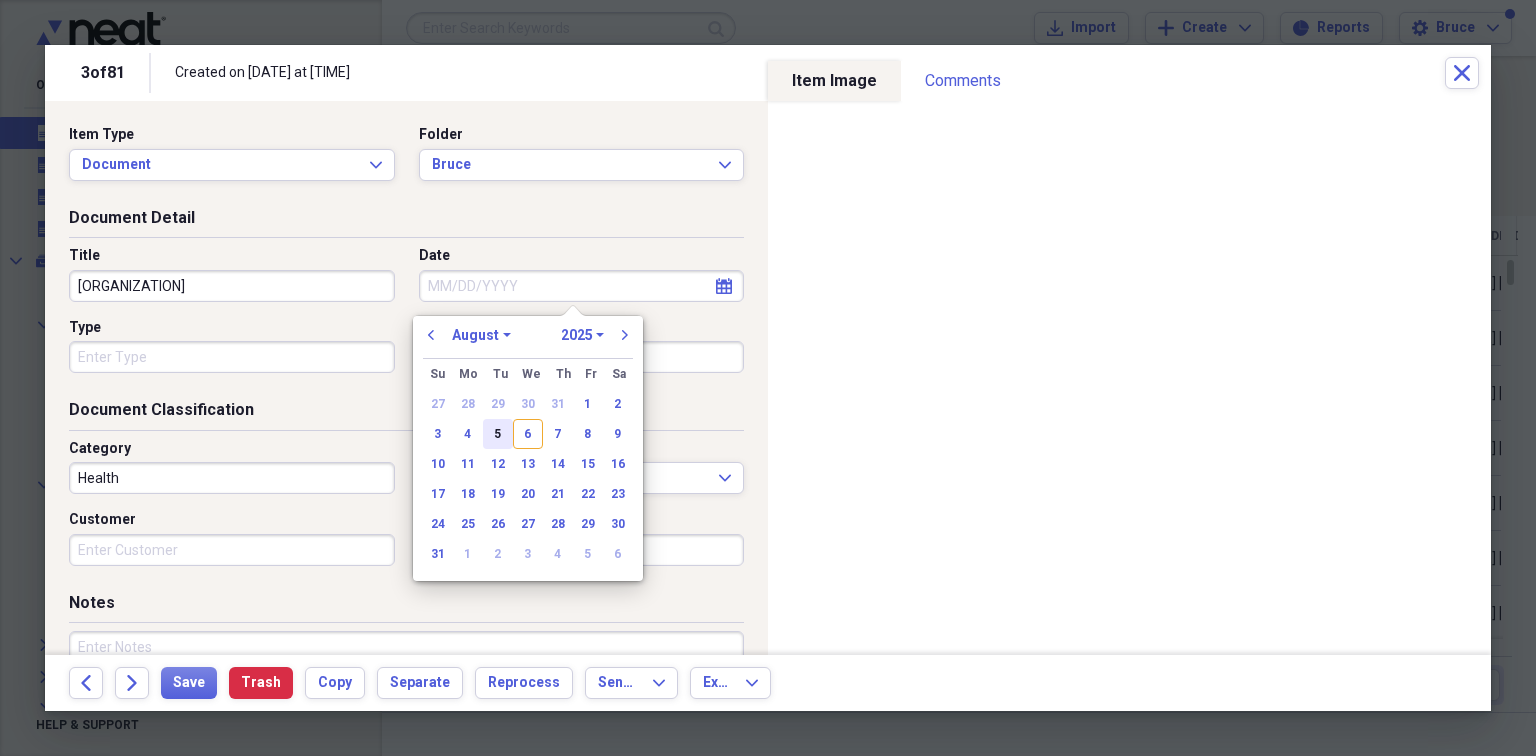 click on "5" at bounding box center [498, 434] 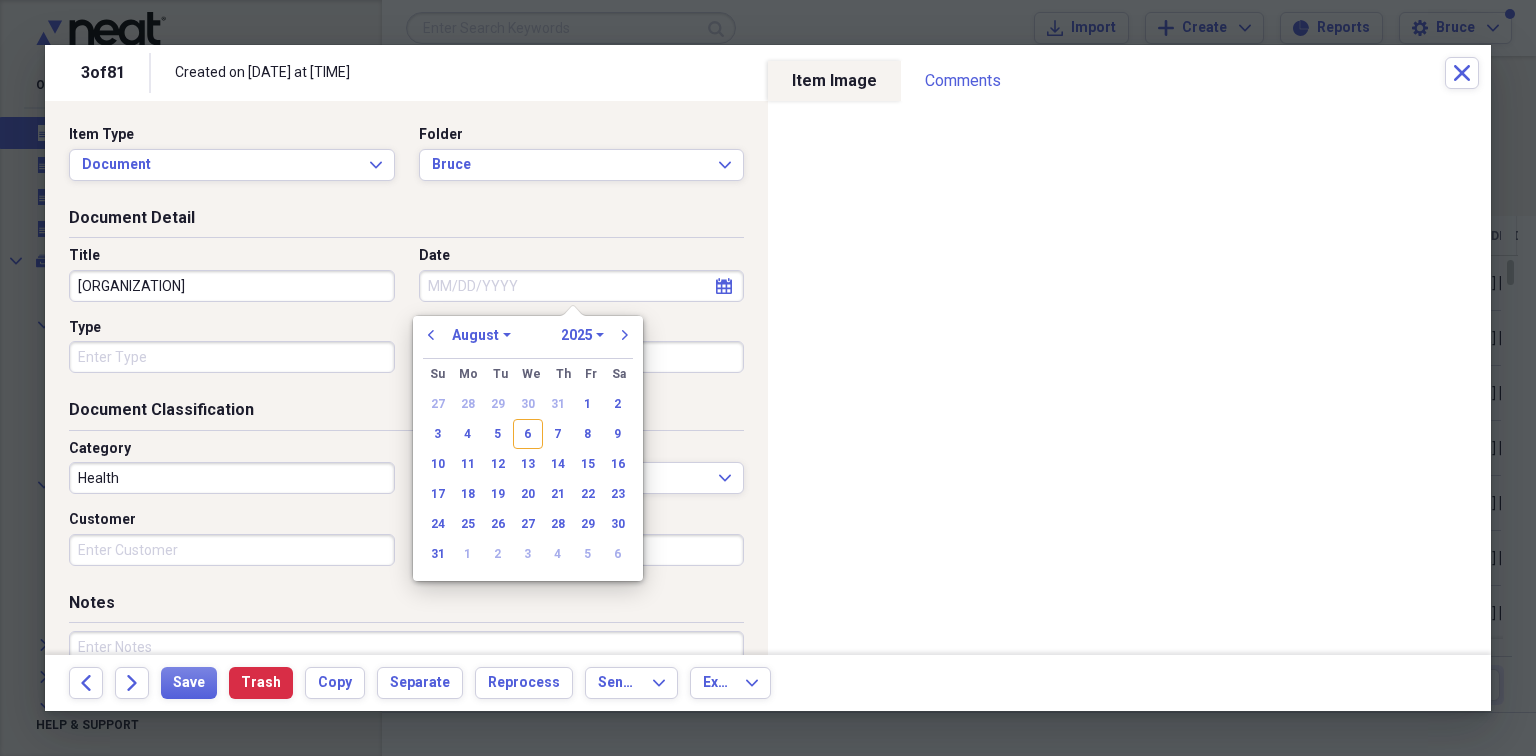 type on "08/05/2025" 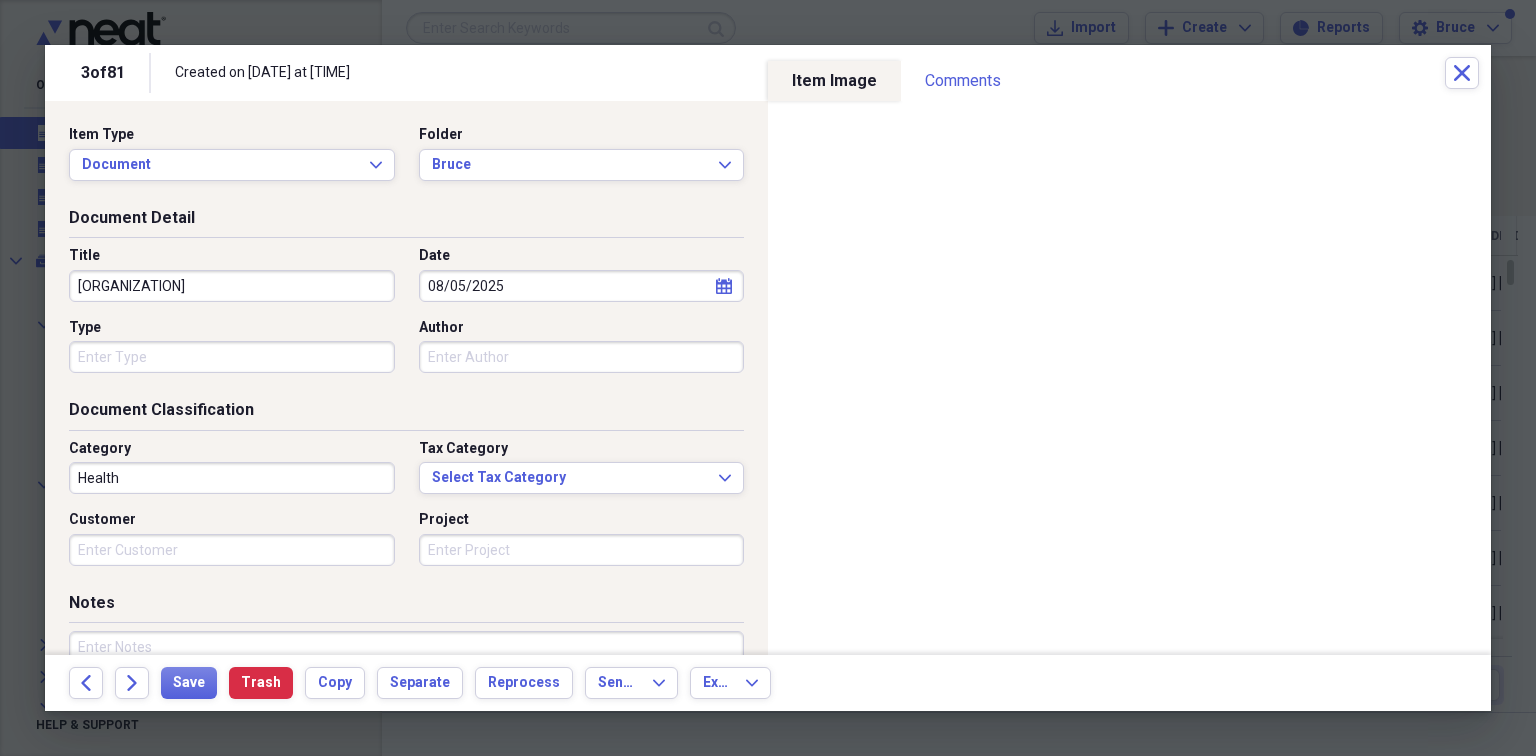 click on "Type" at bounding box center [232, 357] 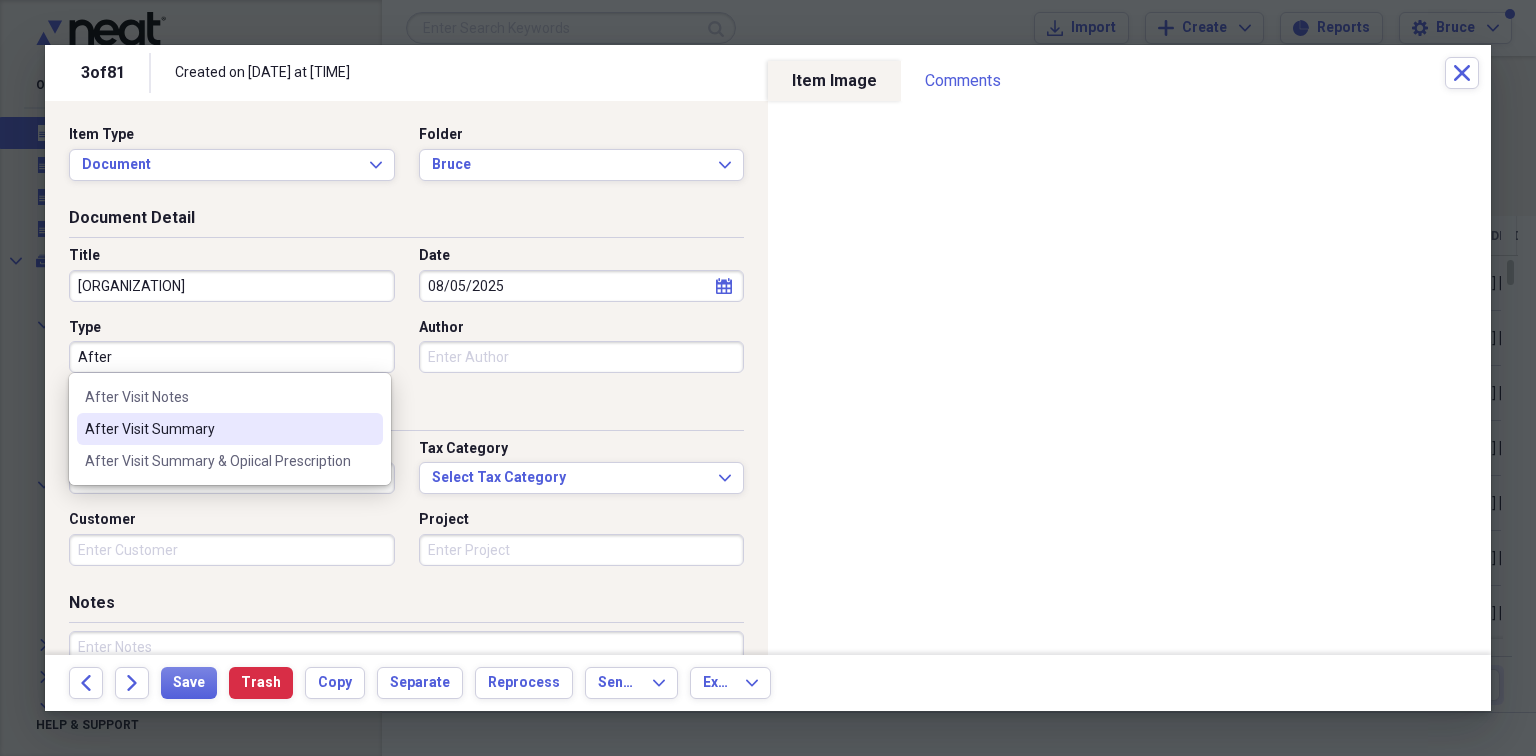 click on "After Visit Summary" at bounding box center (218, 429) 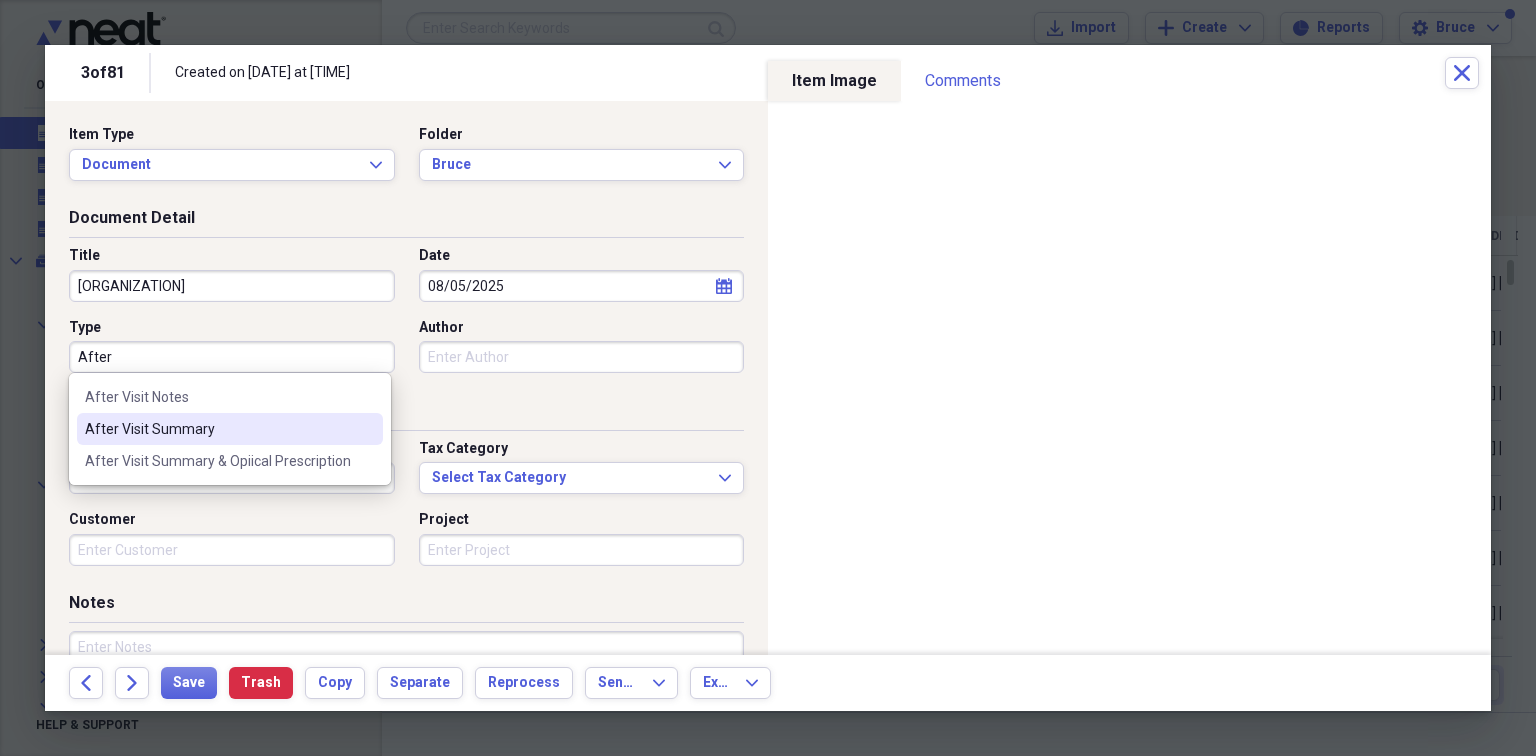 type on "After Visit Summary" 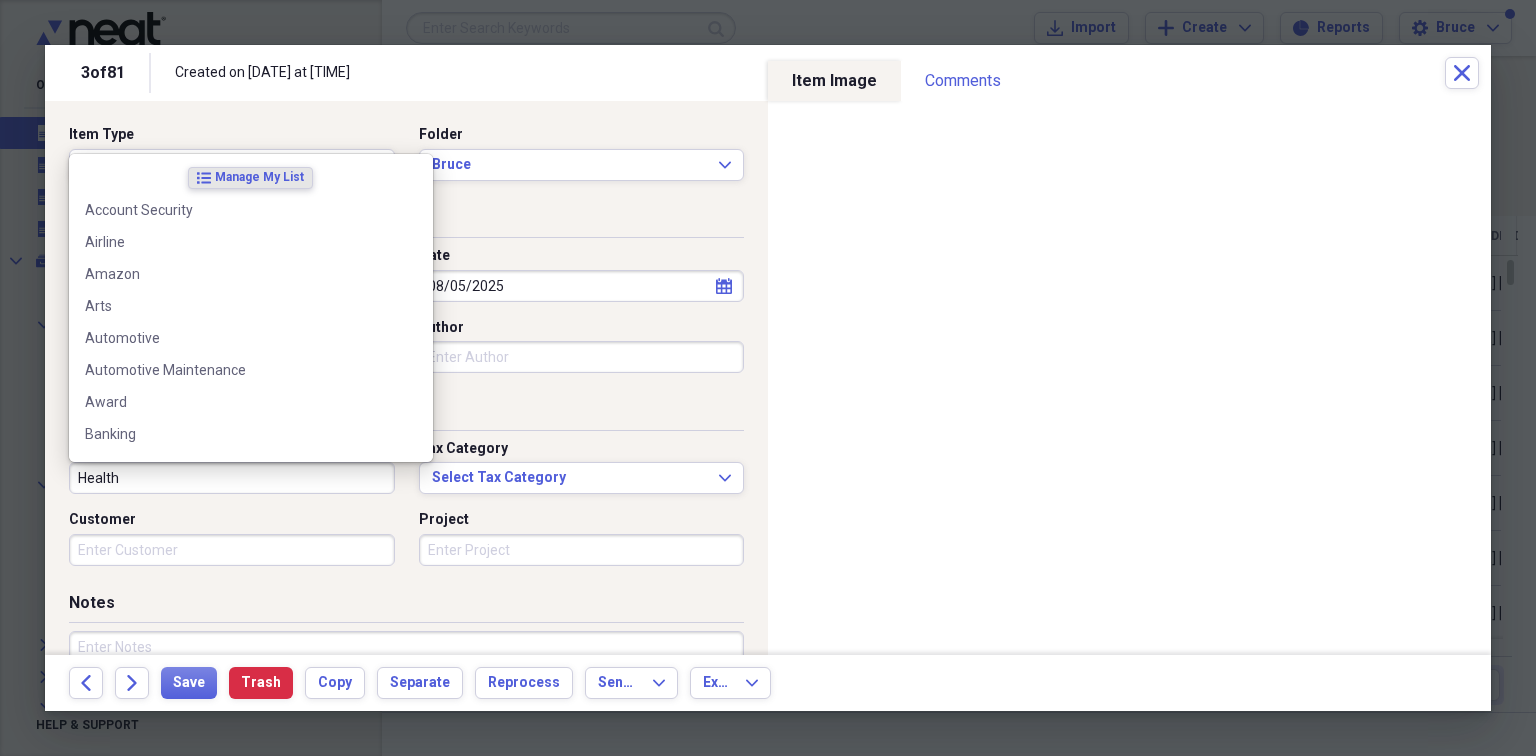 click on "Health" at bounding box center (232, 478) 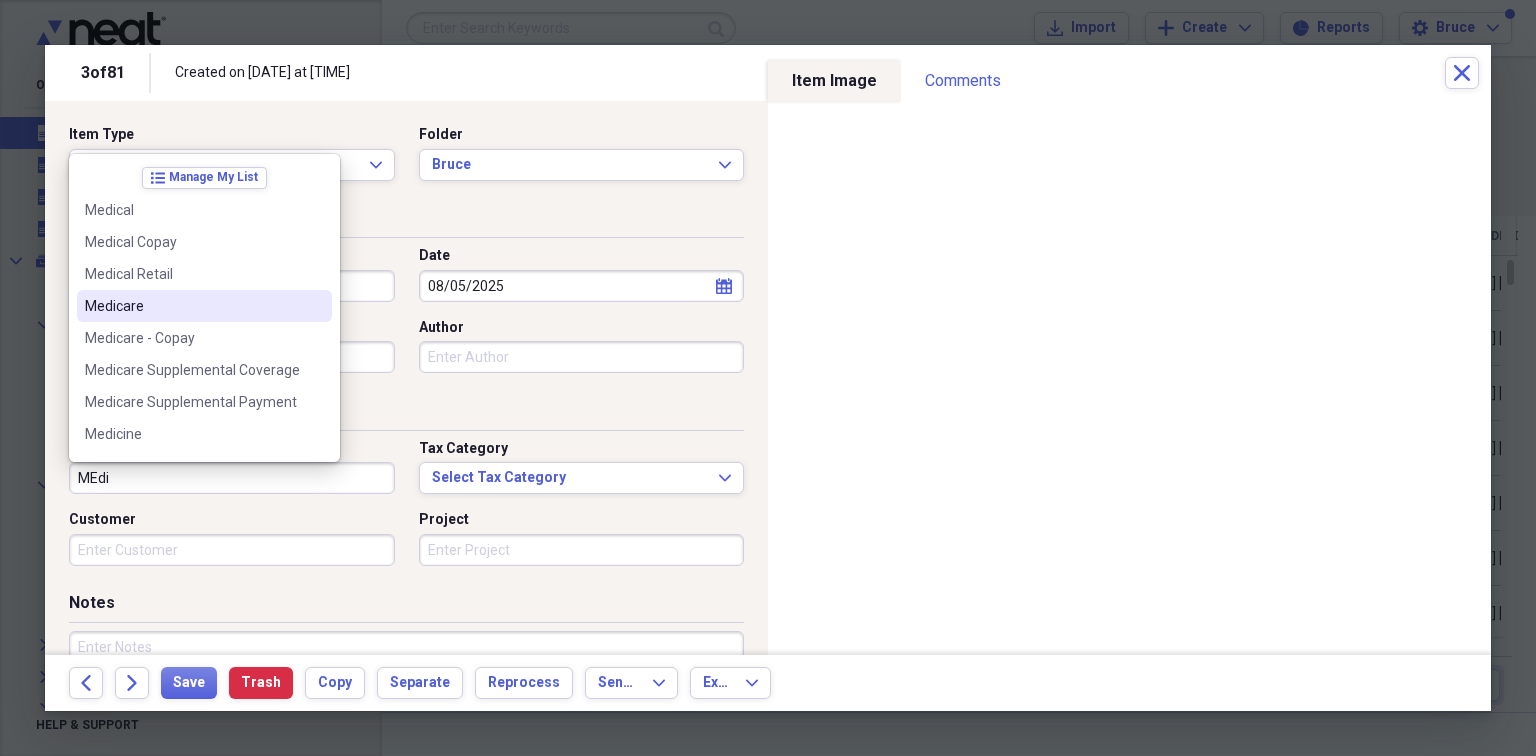 click on "Medicare" at bounding box center (192, 306) 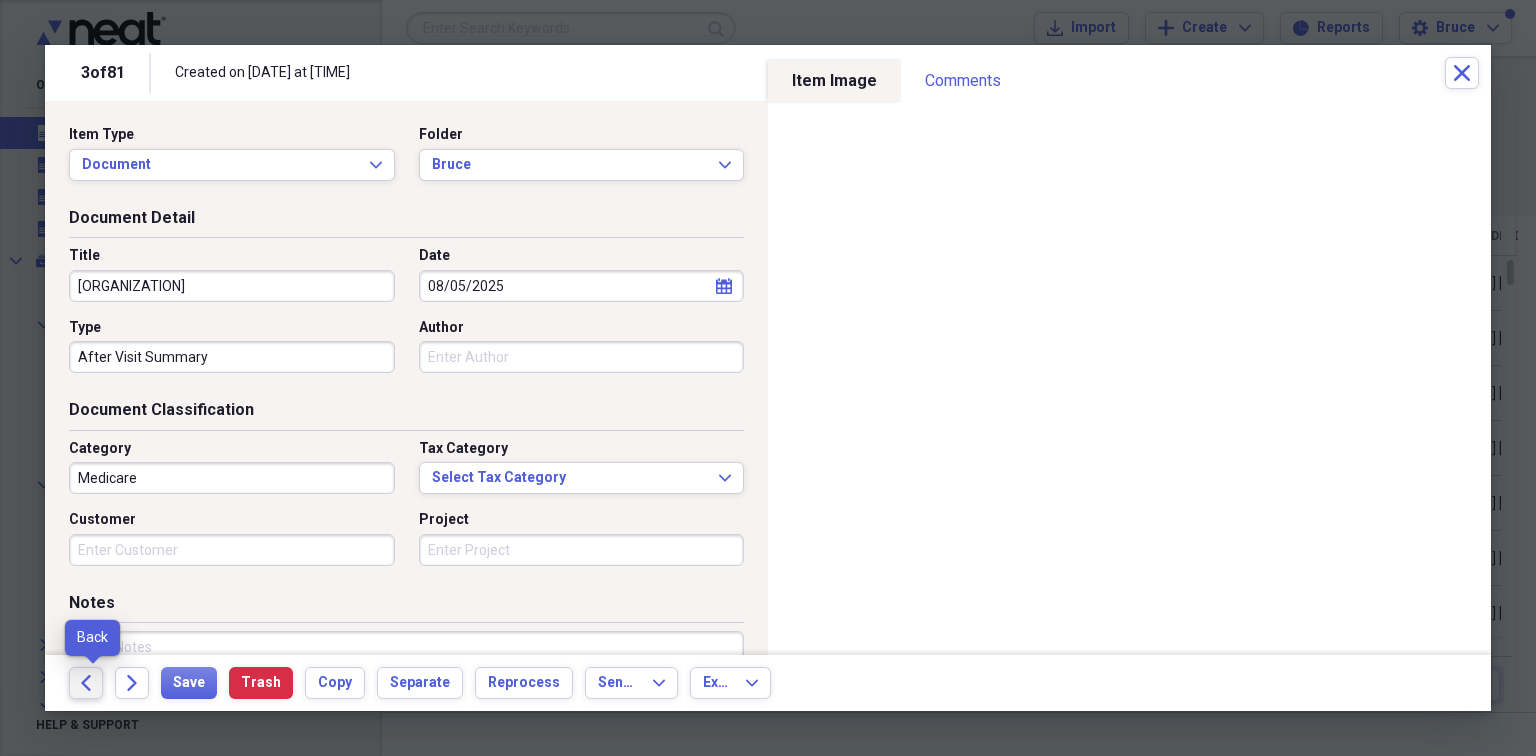 click on "Back" at bounding box center (86, 683) 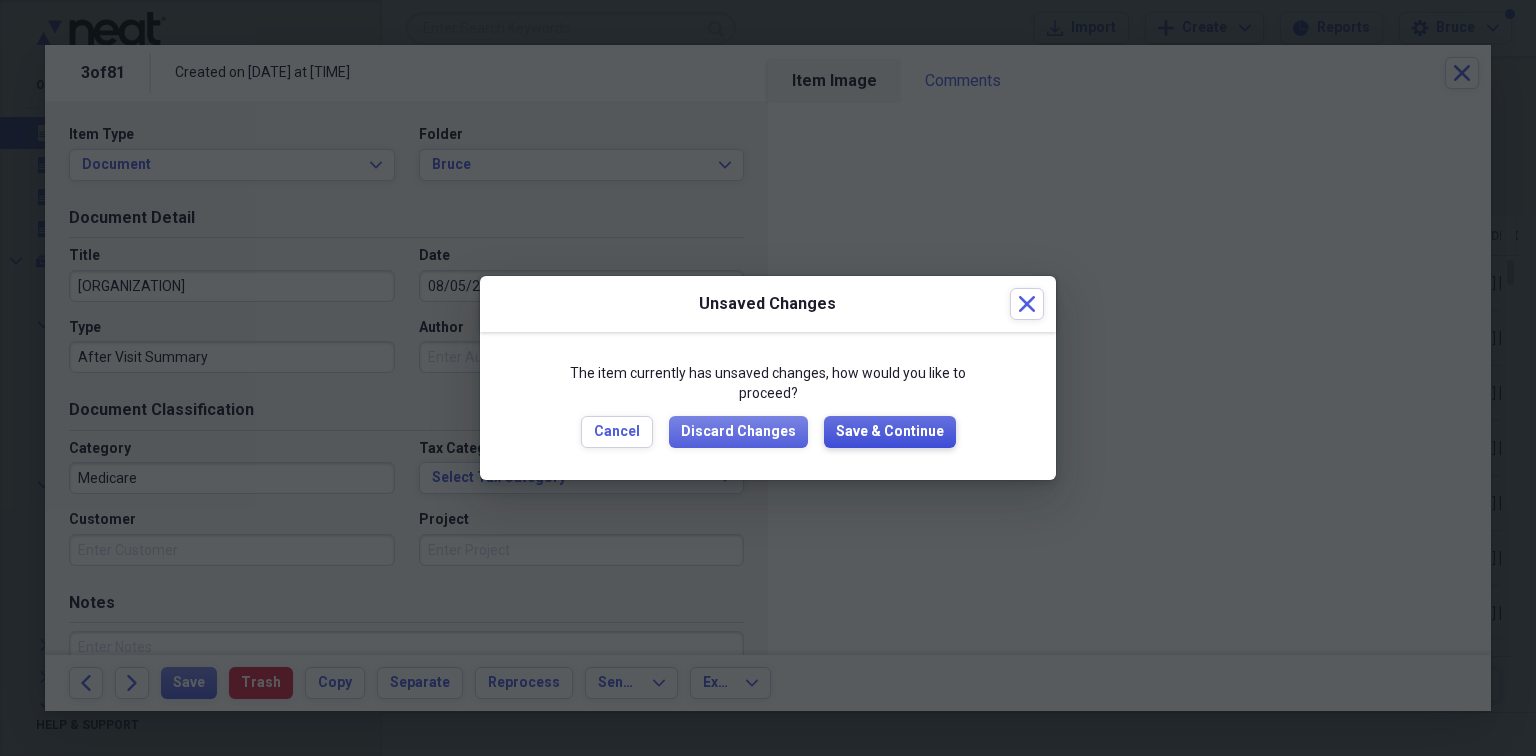 click on "Save & Continue" at bounding box center [890, 432] 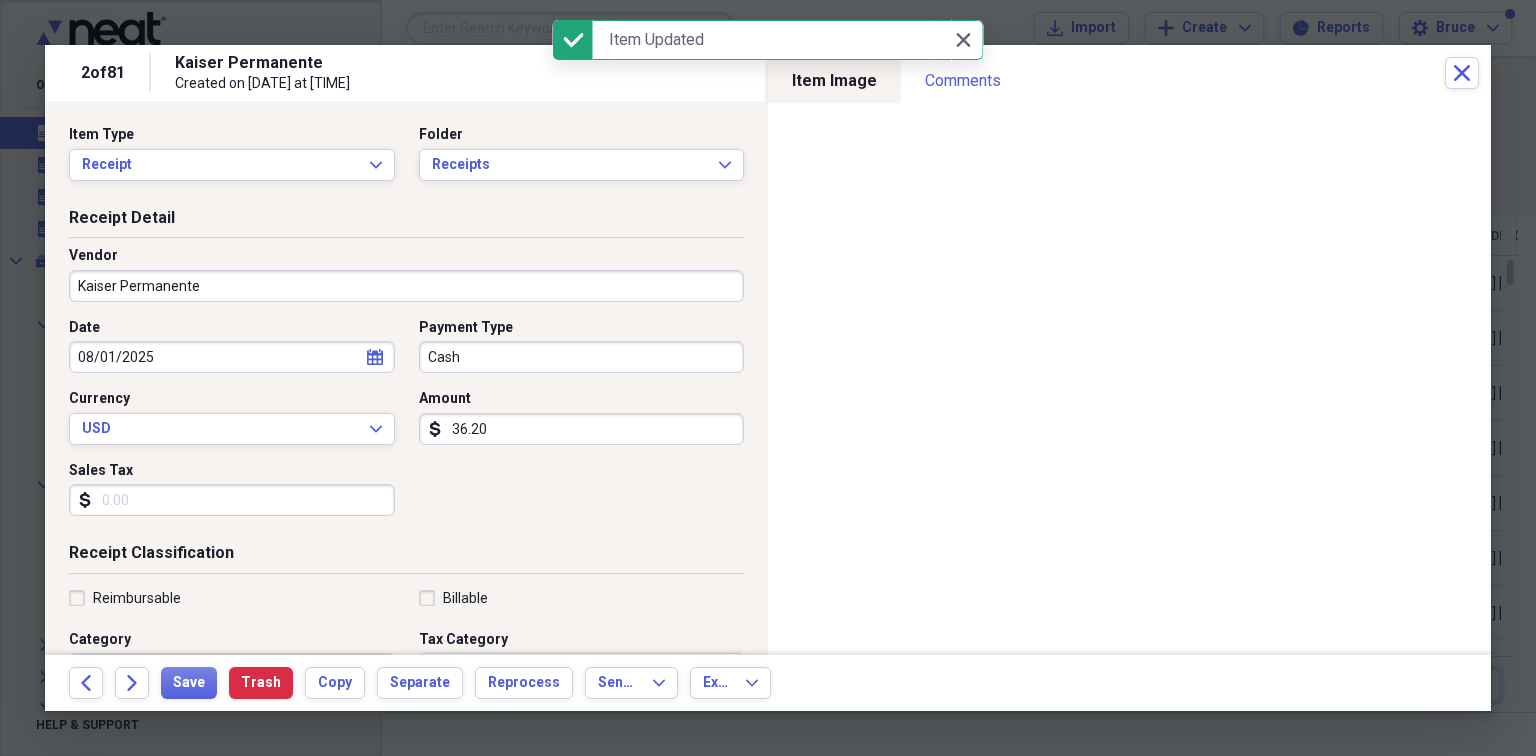 click on "Kaiser Permanente" at bounding box center [406, 286] 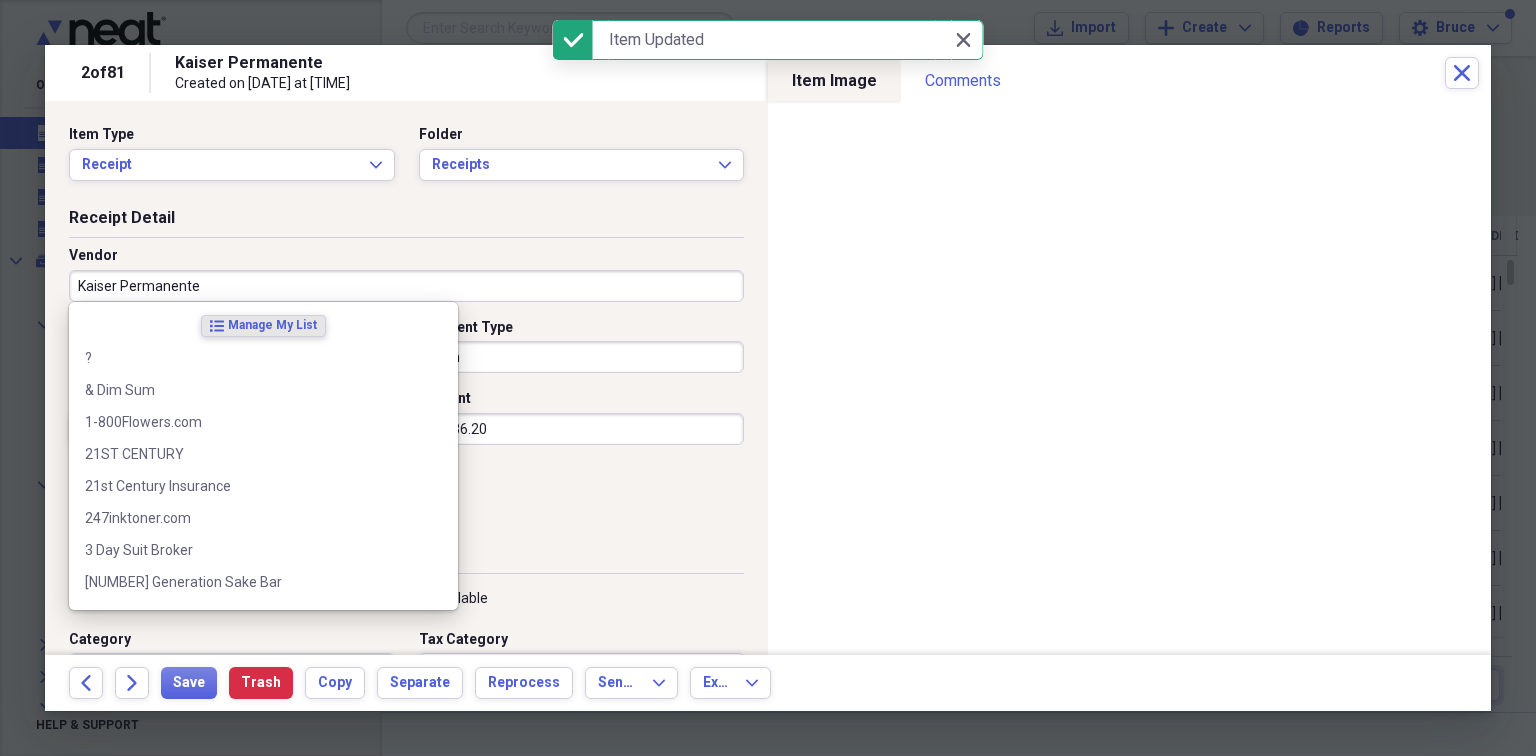 click on "Kaiser Permanente" at bounding box center [406, 286] 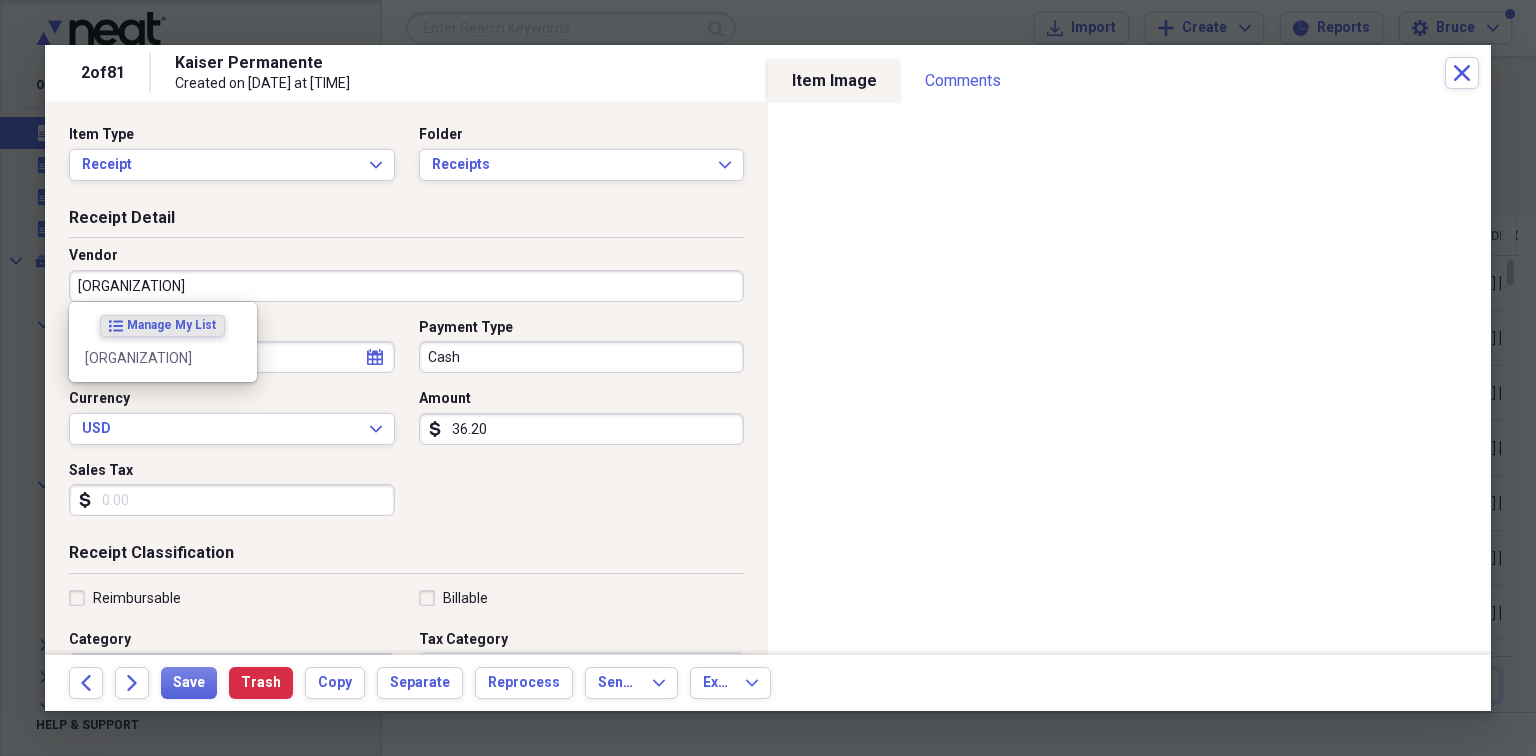 type on "[ORGANIZATION]" 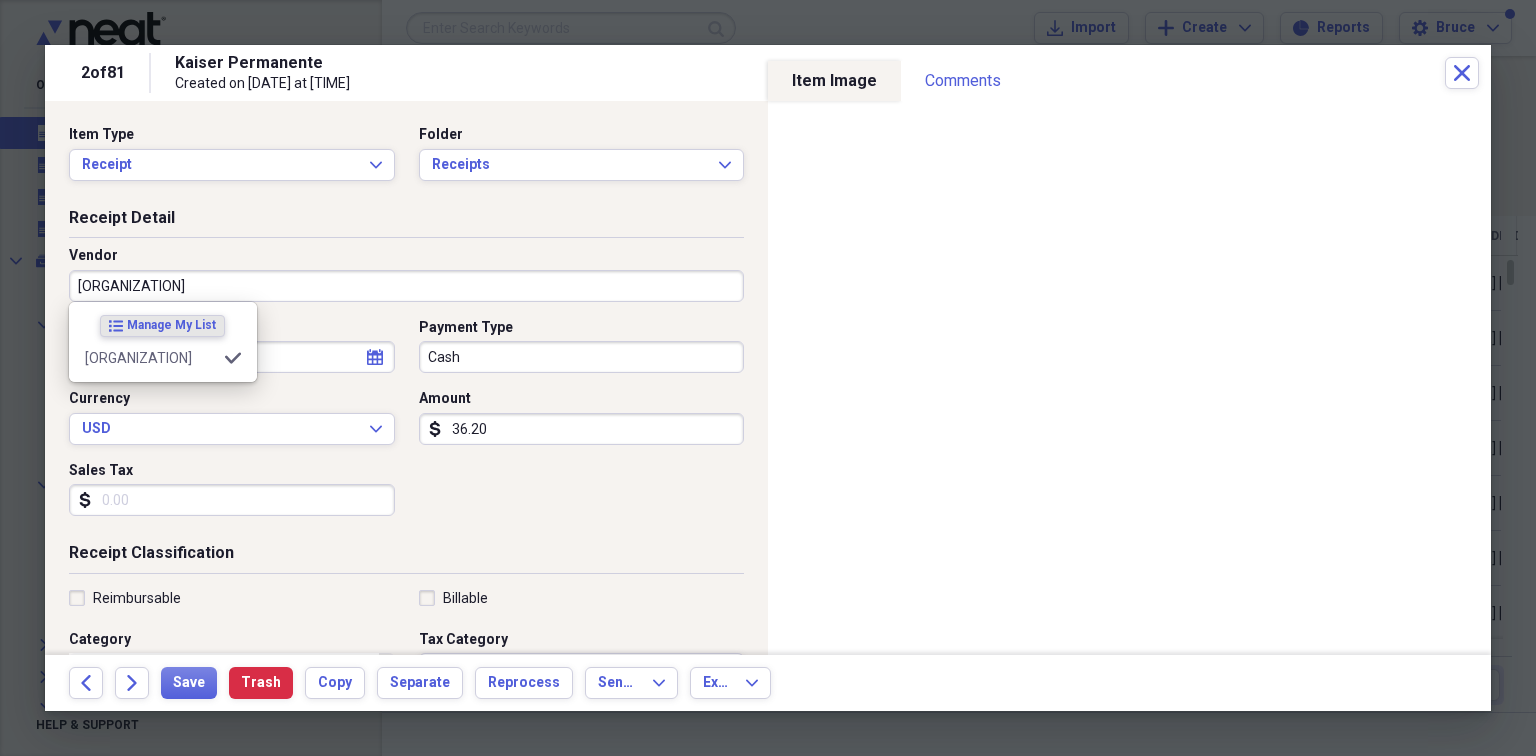 type on "Prescription Medicine" 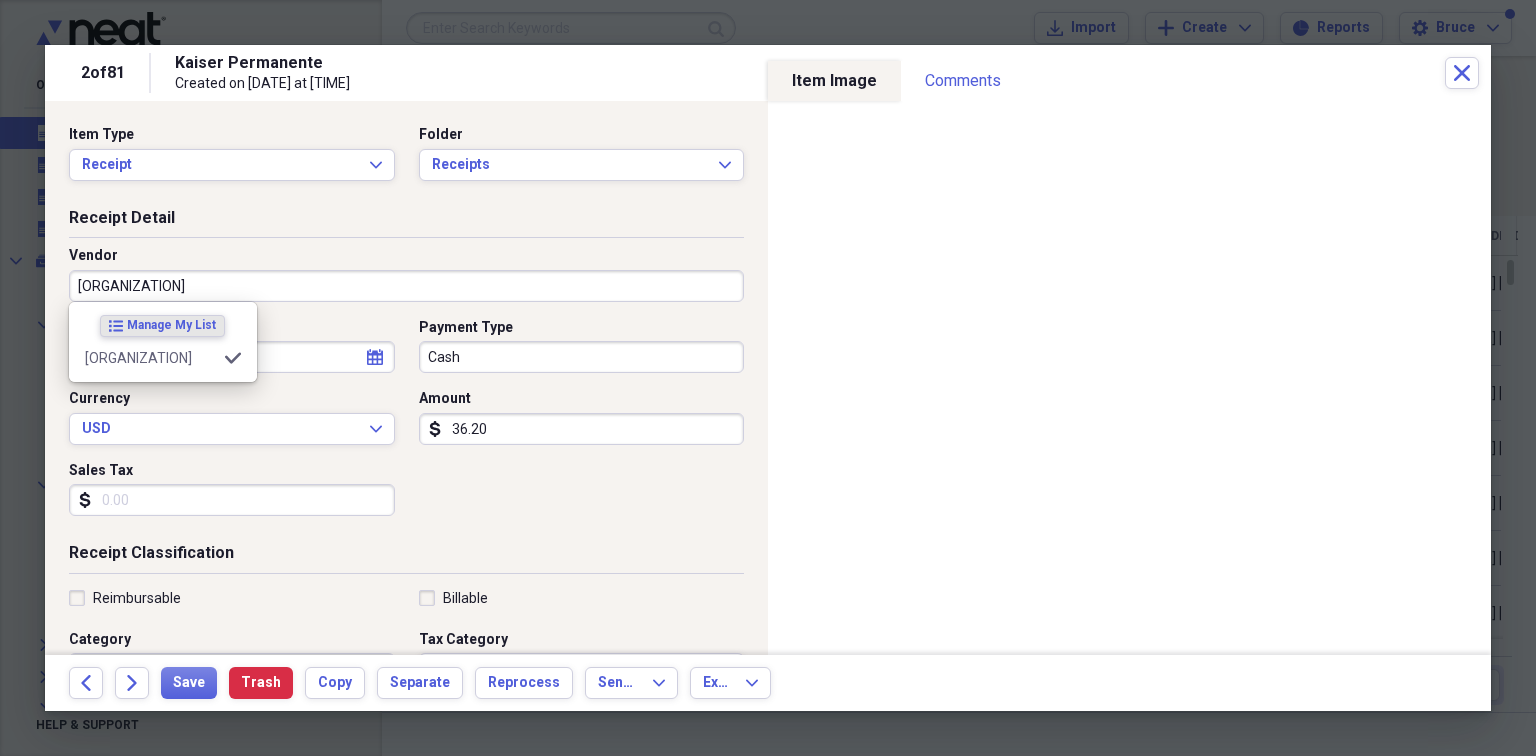 type on "[ORGANIZATION]" 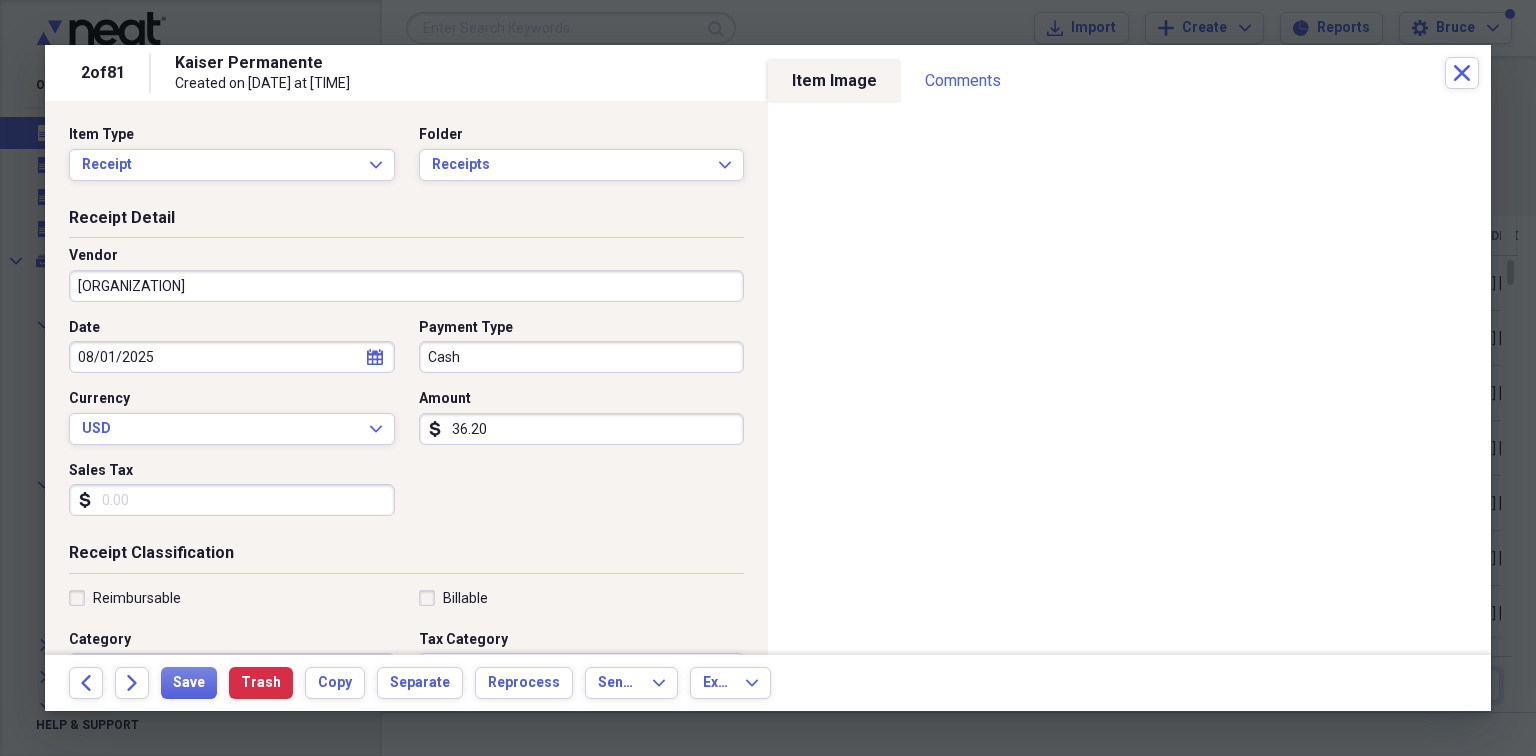 click on "36.20" at bounding box center [582, 429] 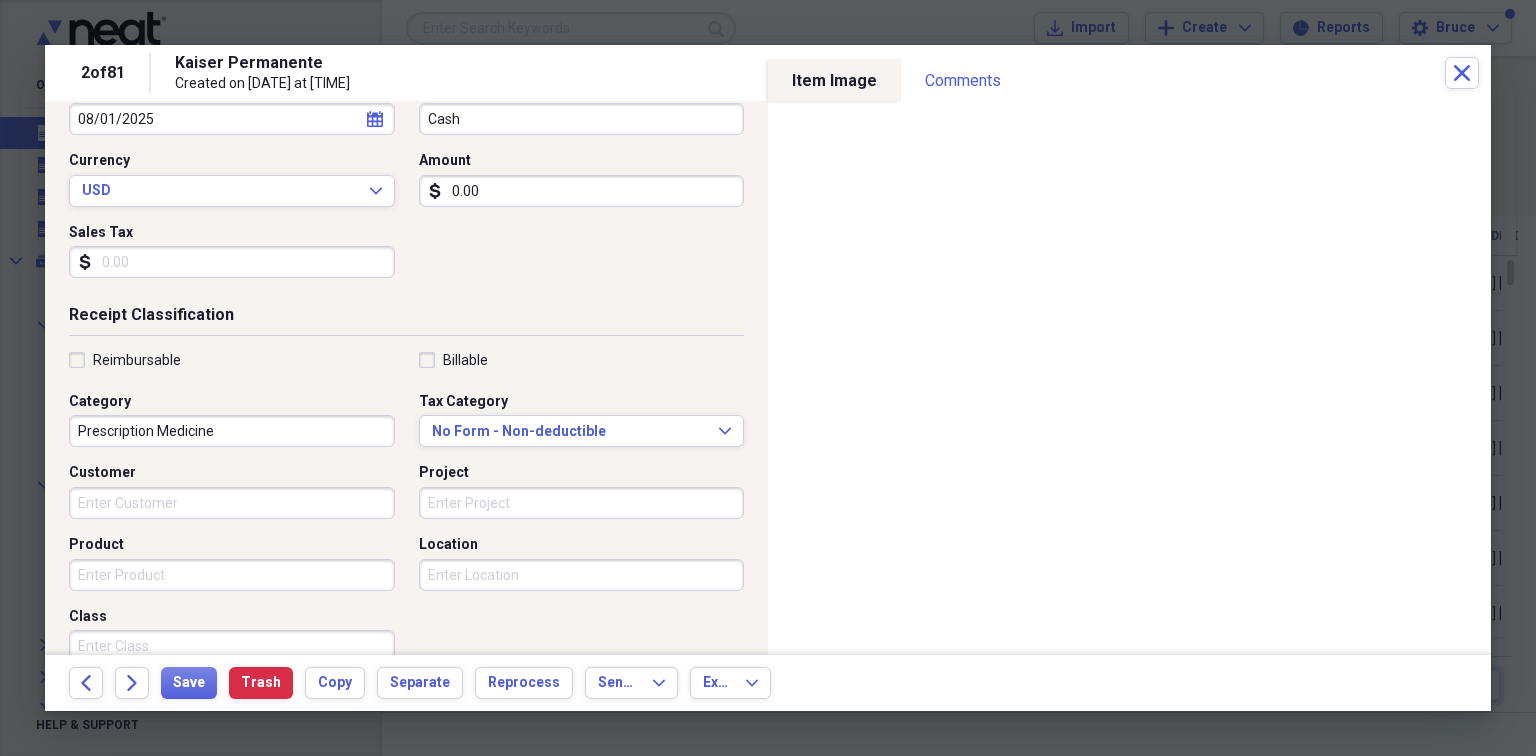 scroll, scrollTop: 239, scrollLeft: 0, axis: vertical 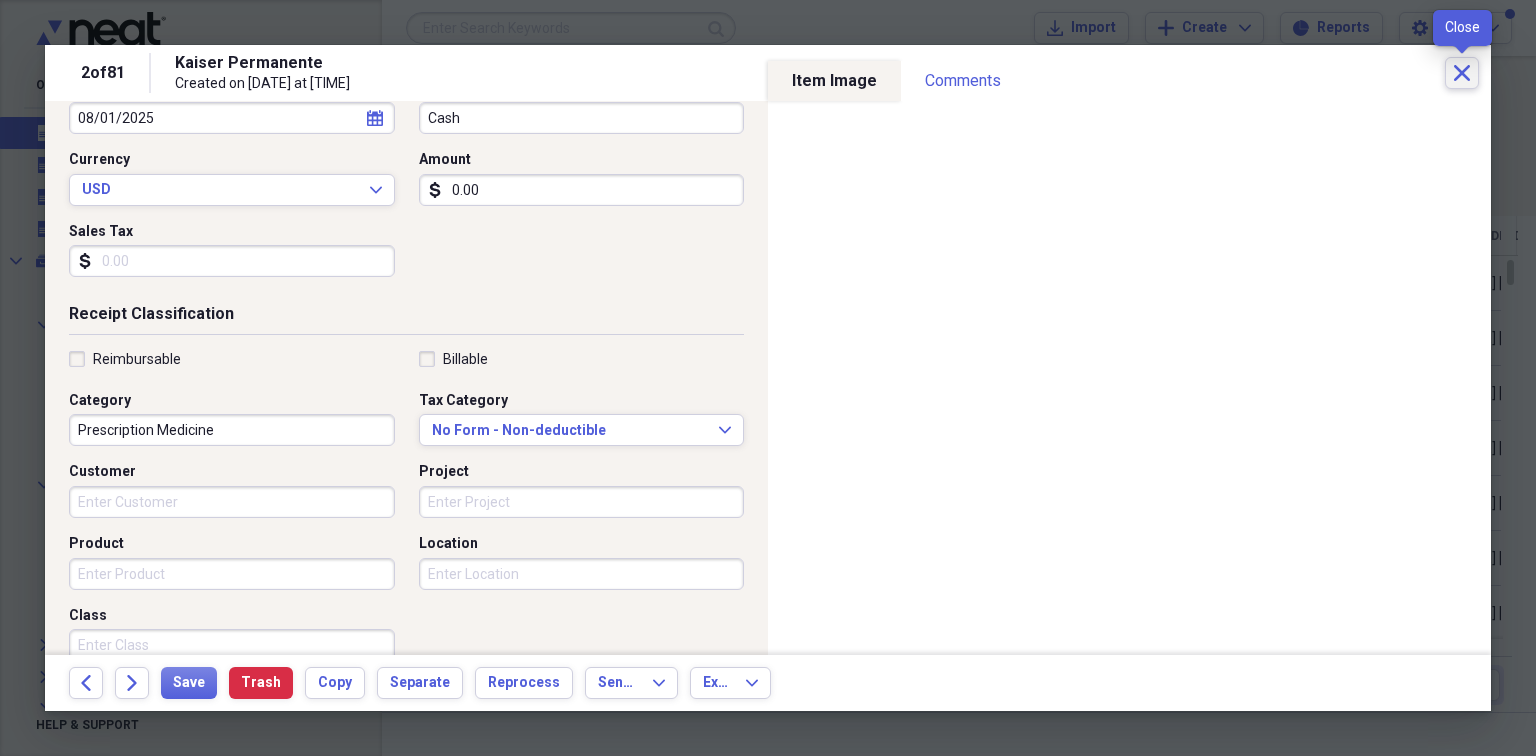 type on "0.00" 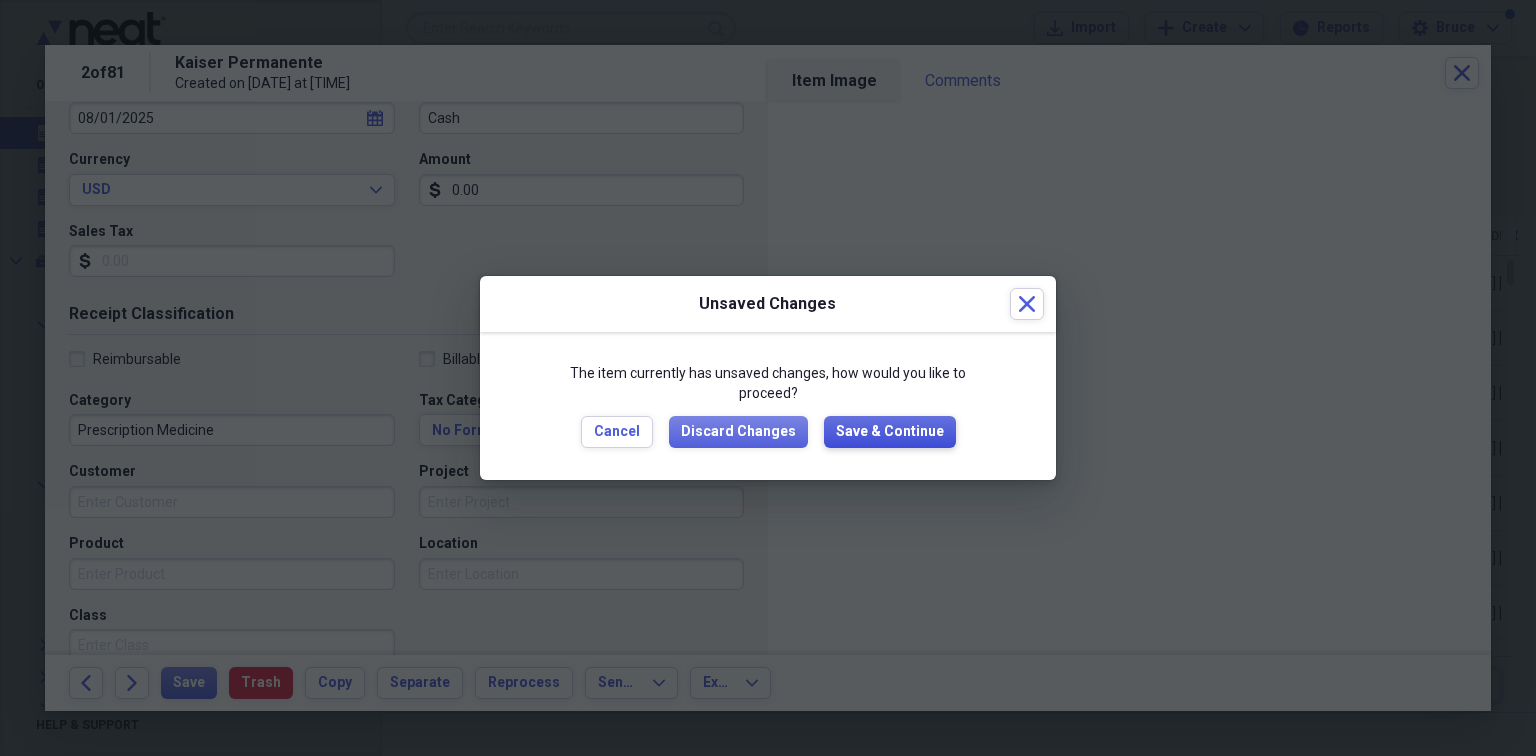 click on "Save & Continue" at bounding box center [890, 432] 